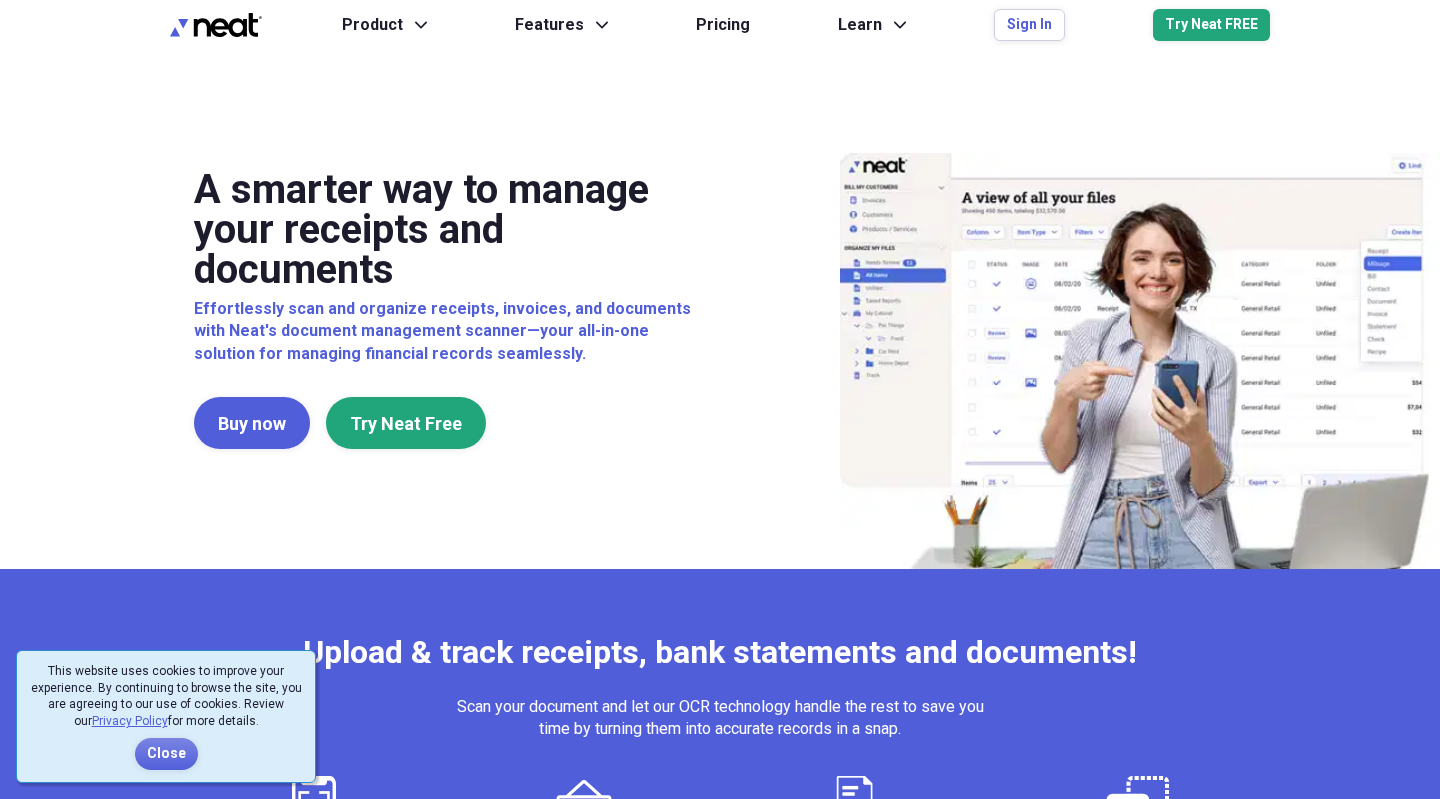 scroll, scrollTop: 0, scrollLeft: 0, axis: both 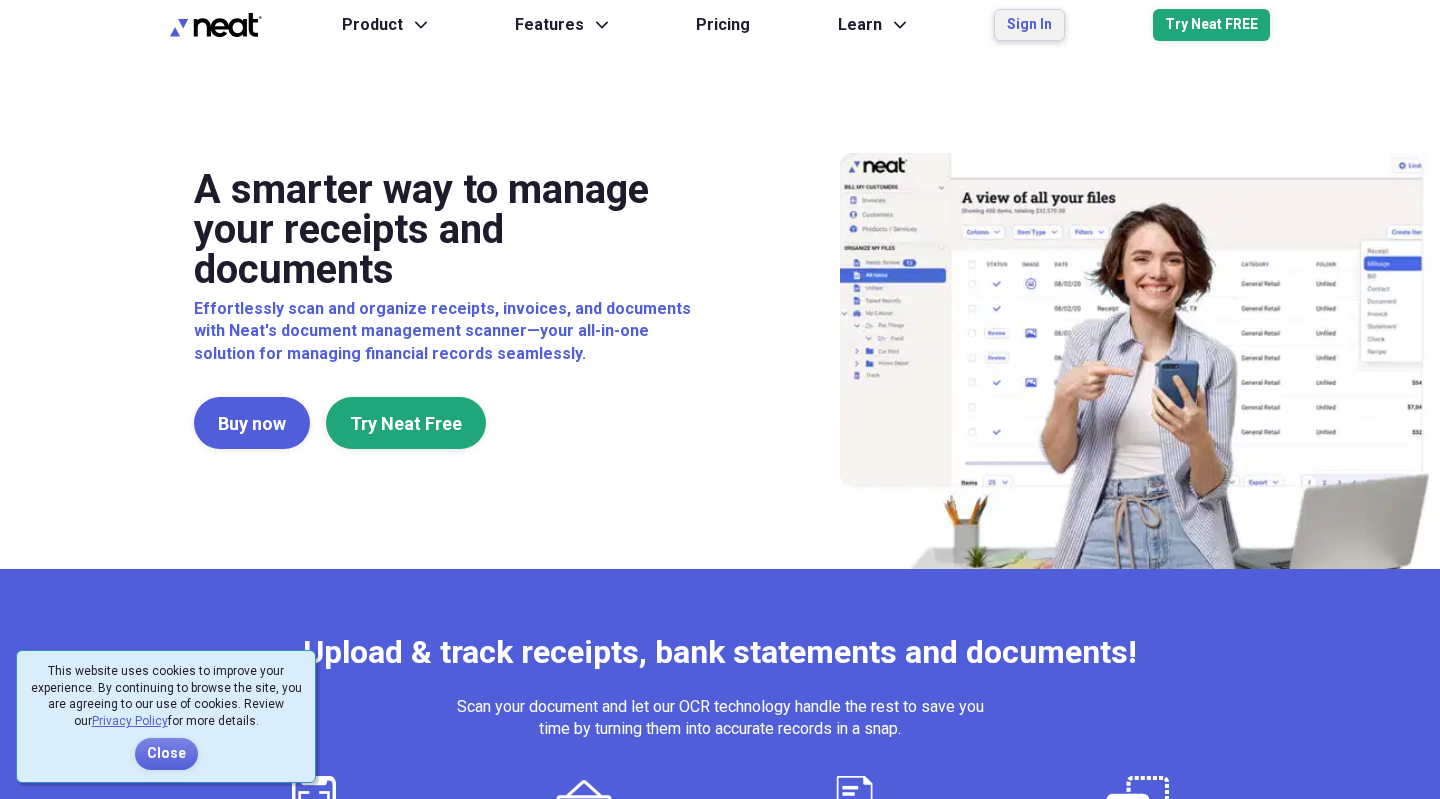 click on "Sign In" at bounding box center [1029, 25] 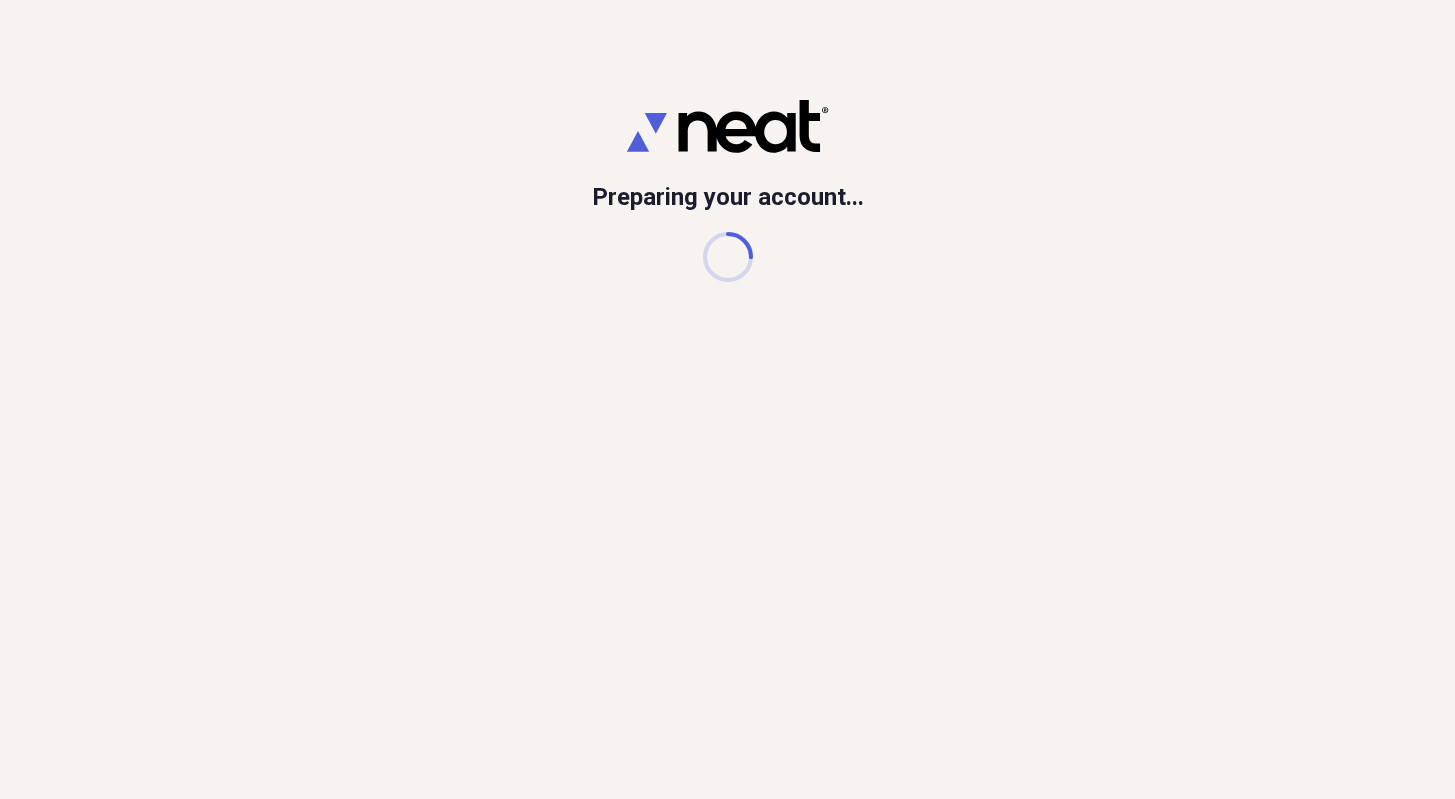 scroll, scrollTop: 0, scrollLeft: 0, axis: both 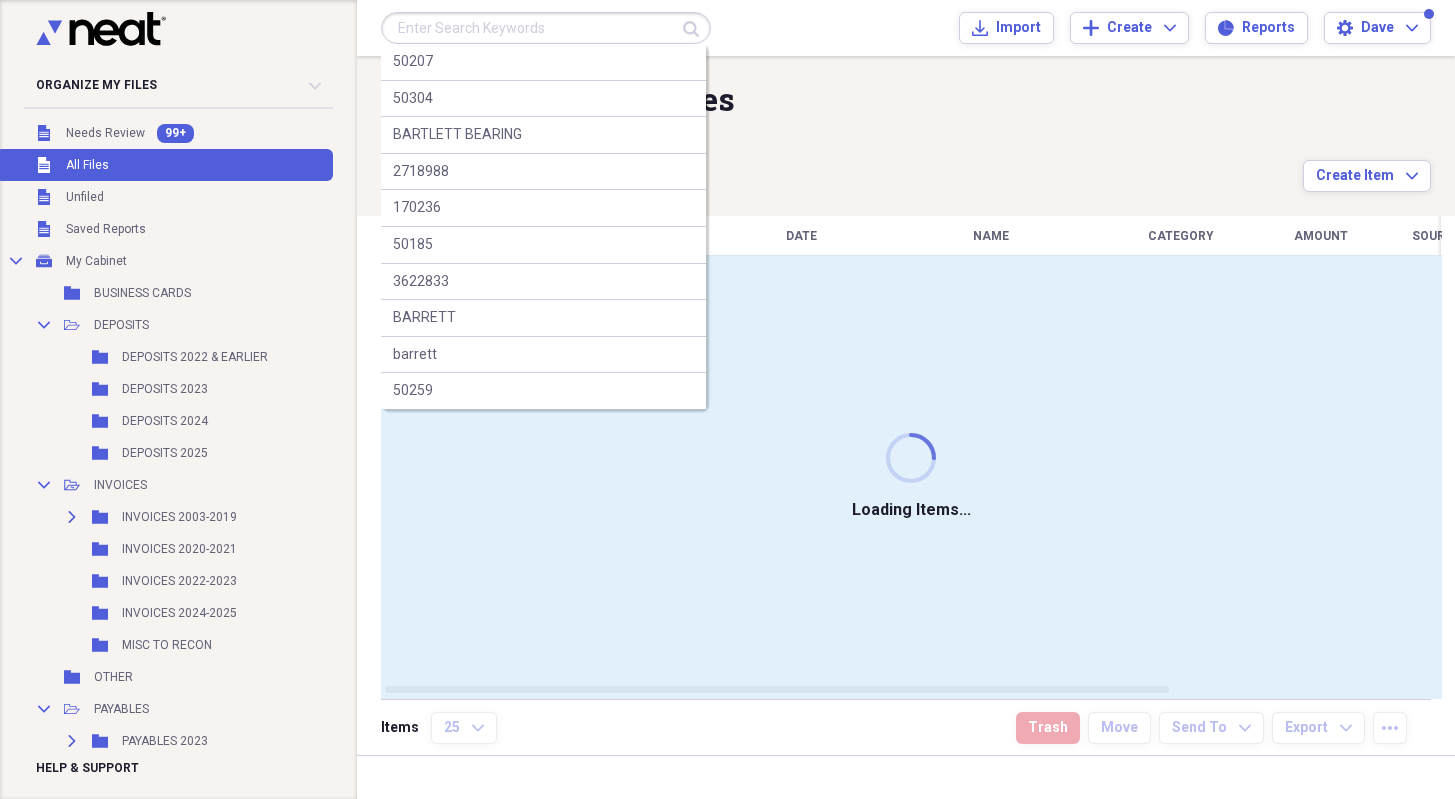 click at bounding box center [546, 28] 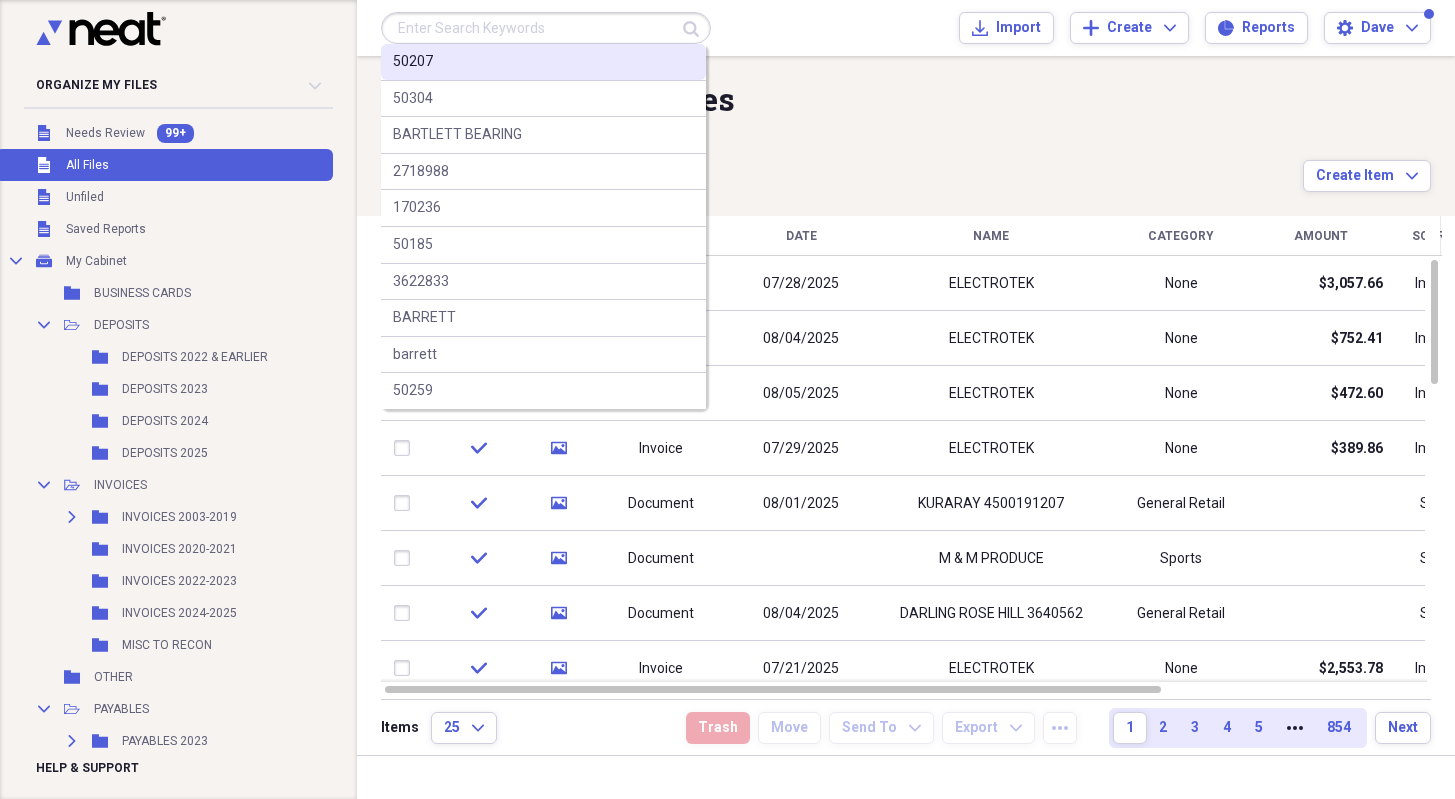 click on "50207" at bounding box center [543, 62] 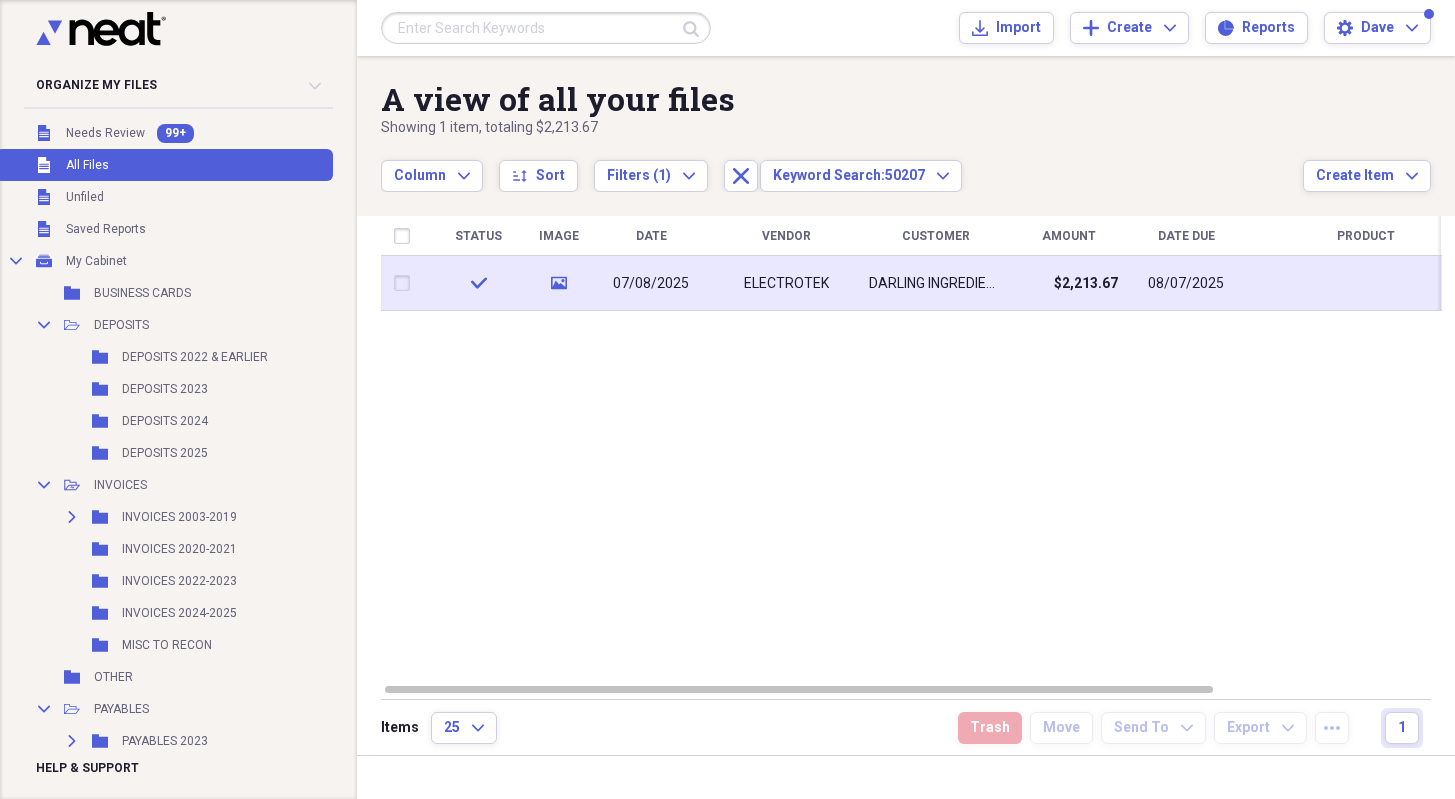 click 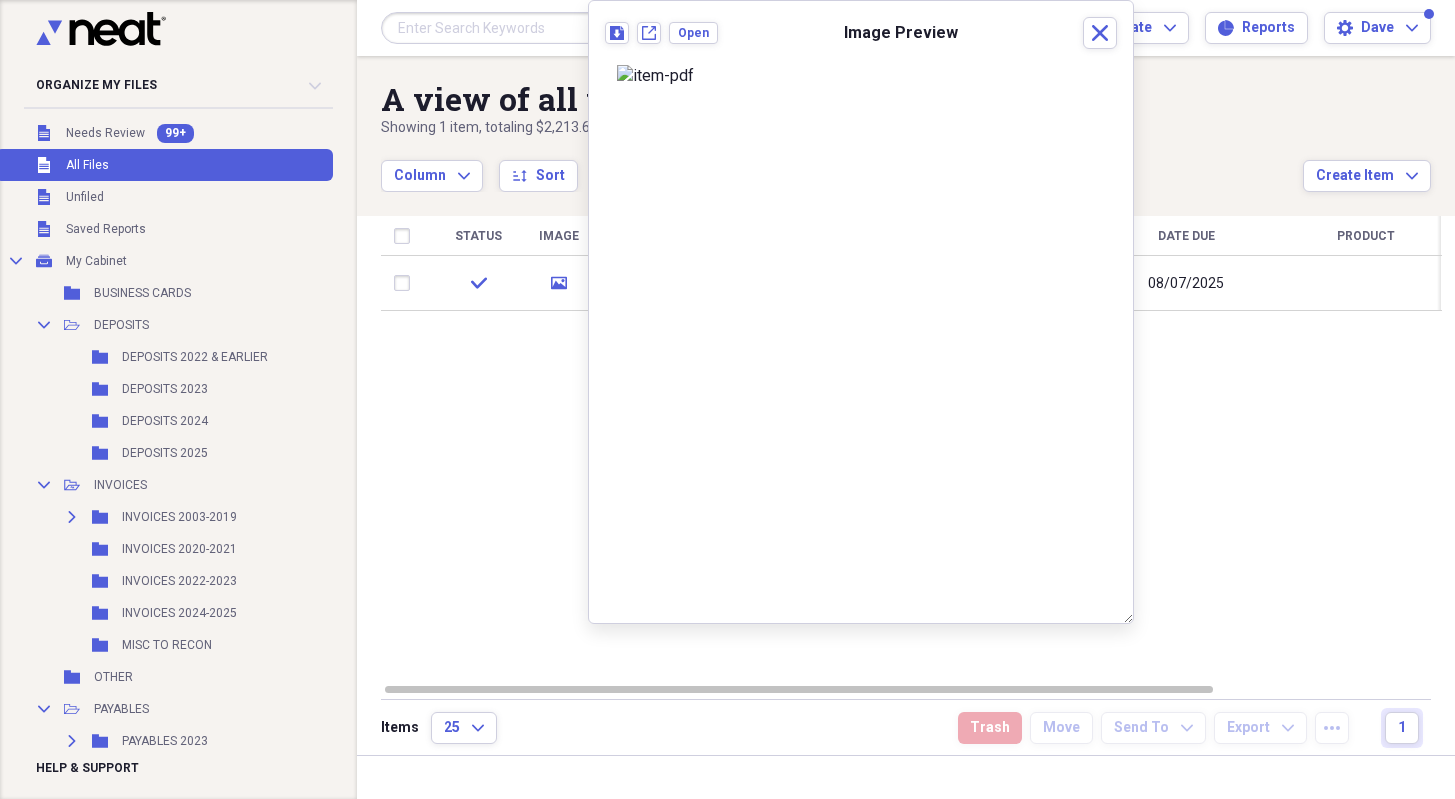 click at bounding box center (546, 28) 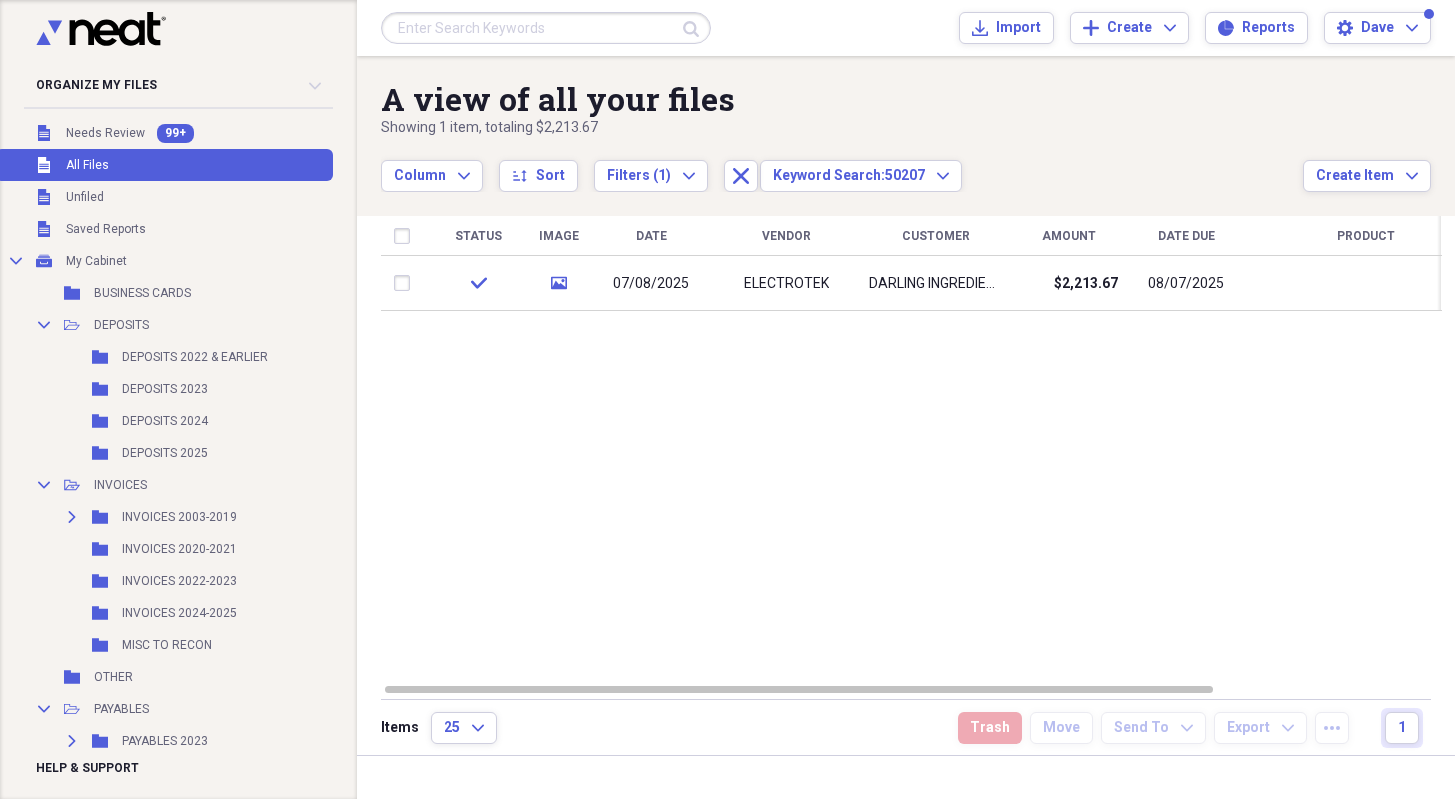 click at bounding box center (546, 28) 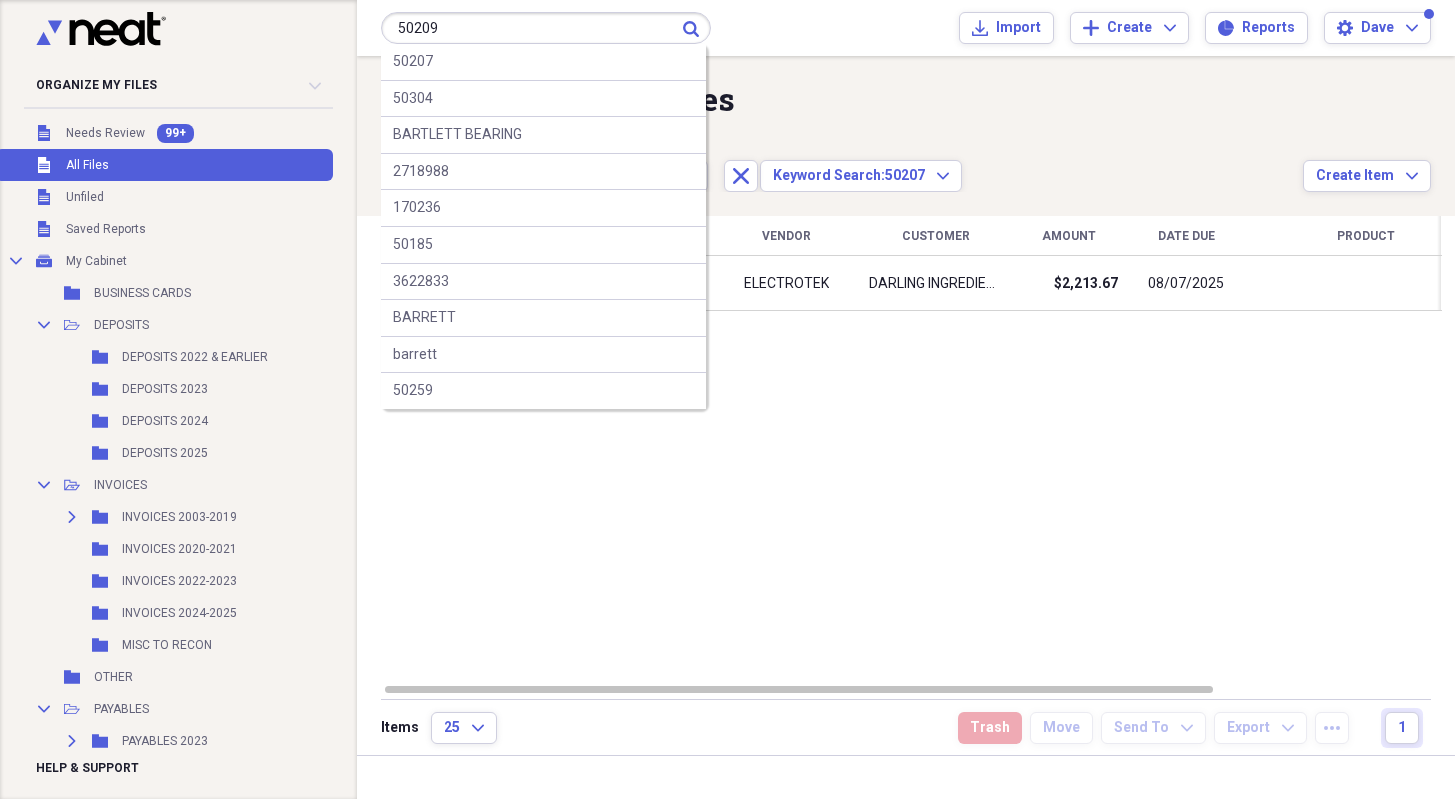type on "50209" 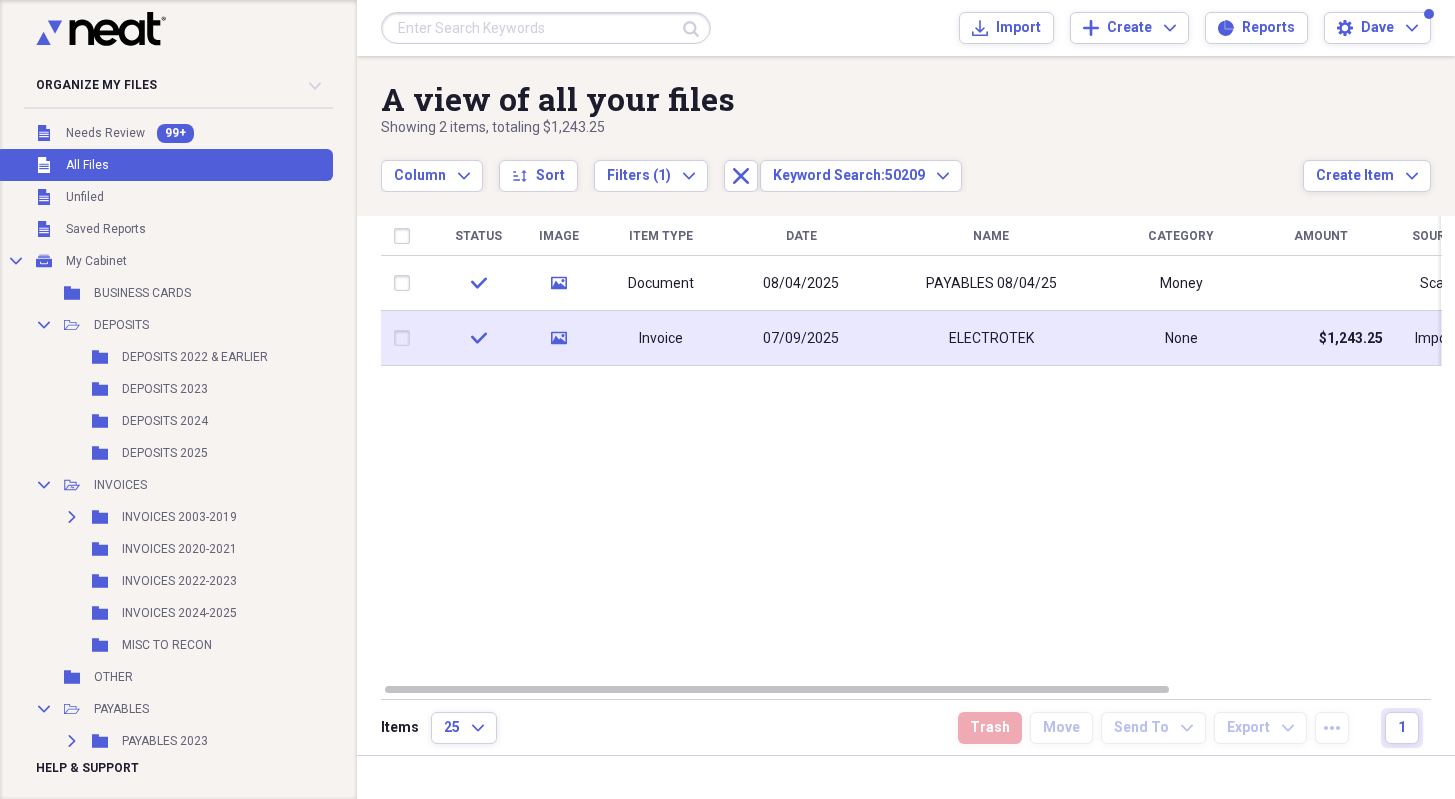 click 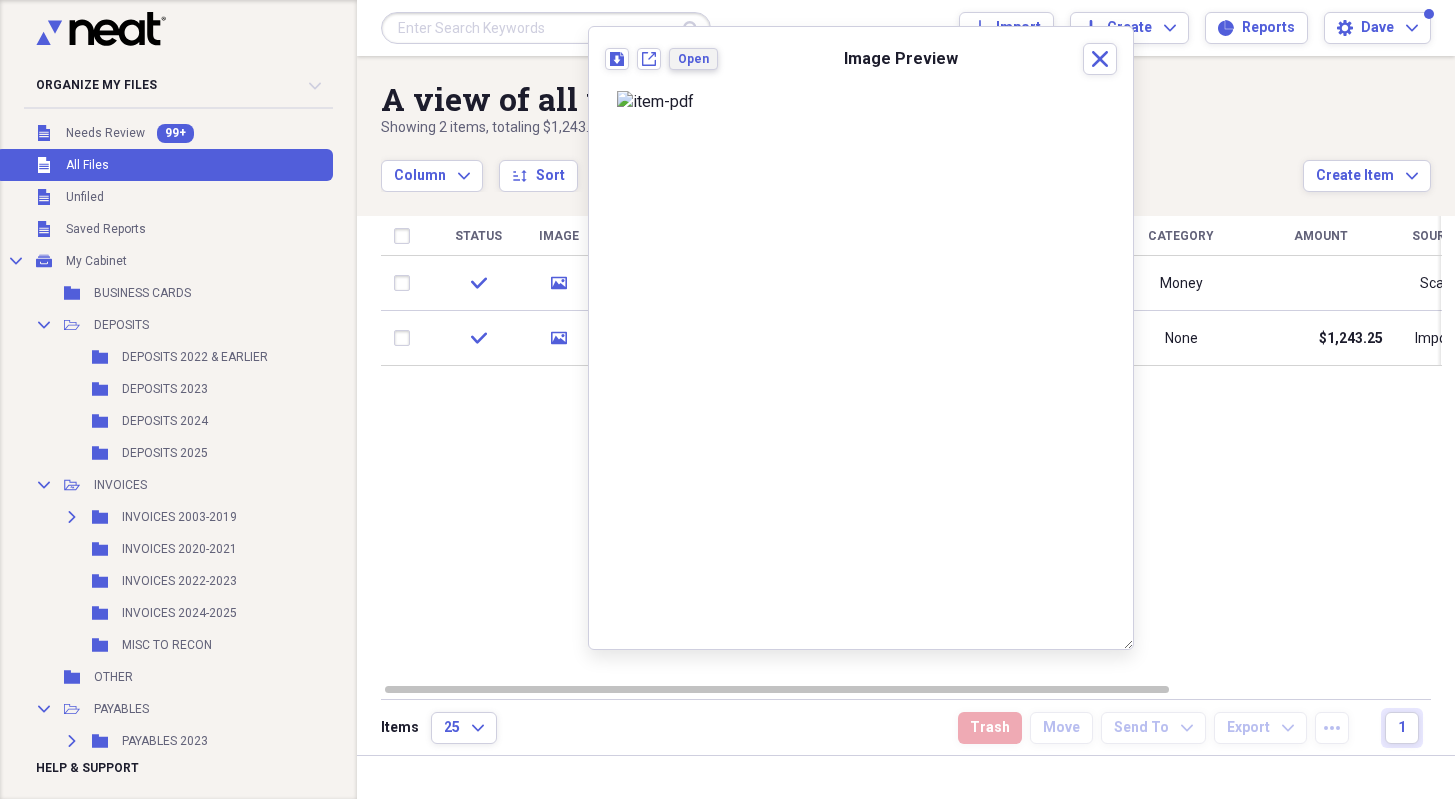 click on "Open" at bounding box center [693, 59] 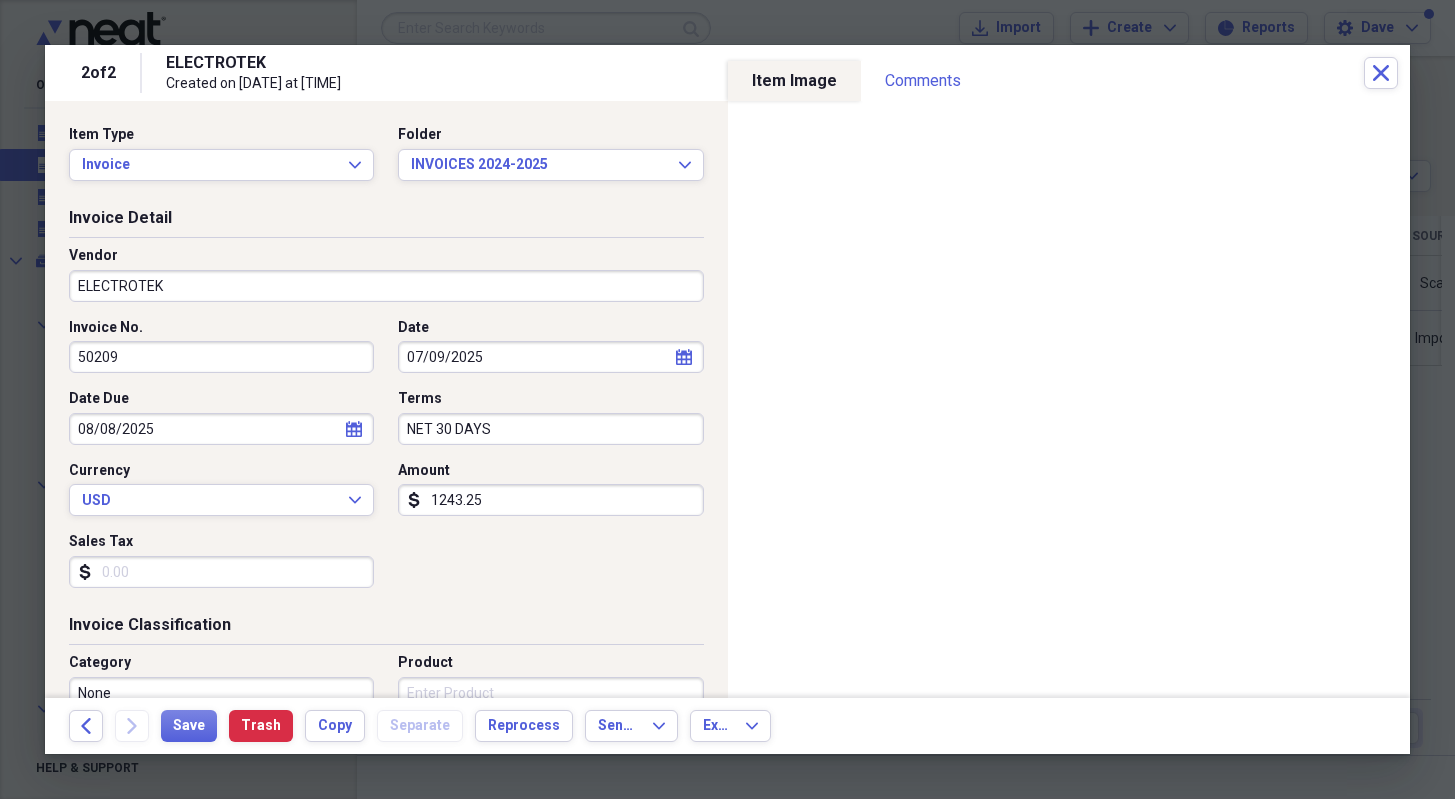 click at bounding box center (727, 399) 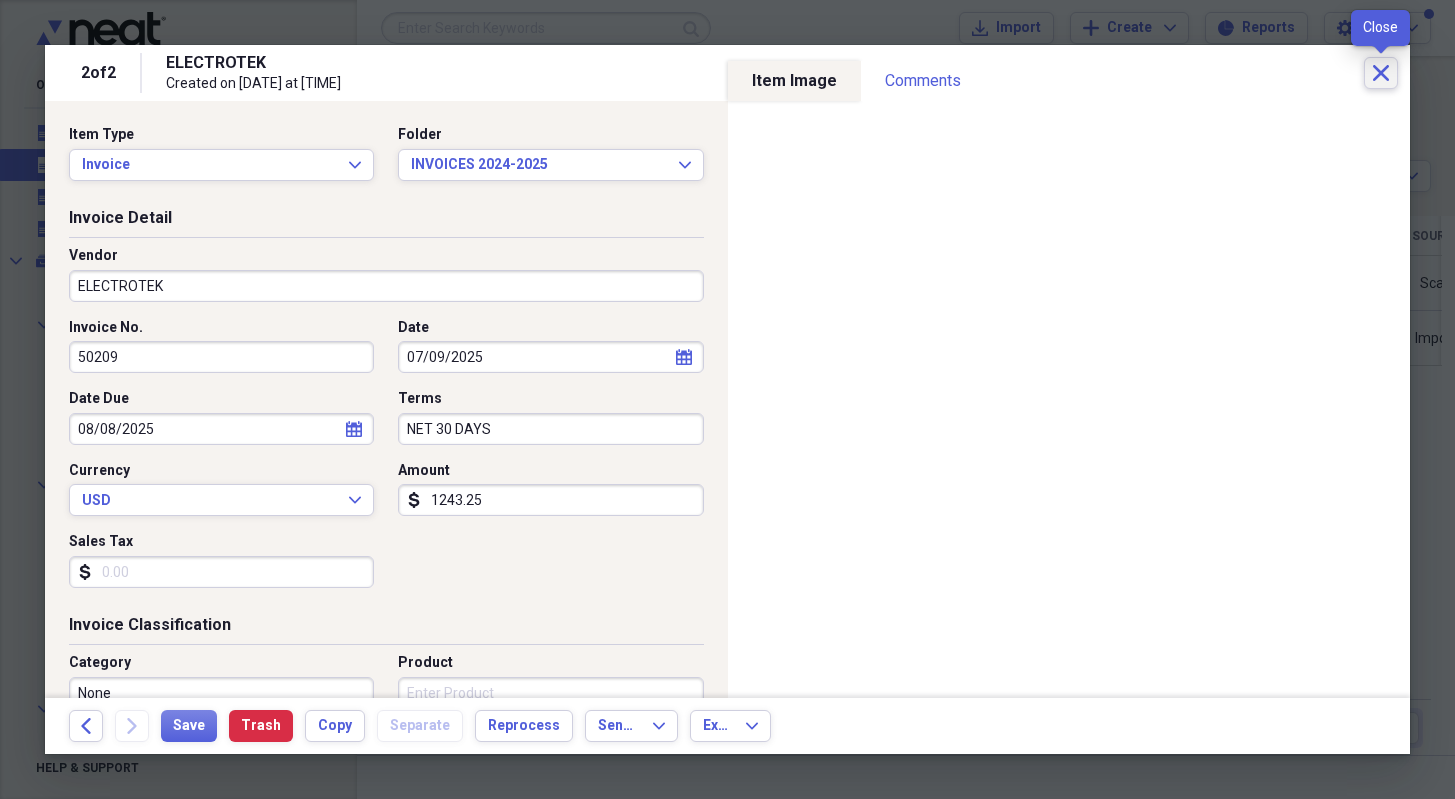 click on "Close" at bounding box center (1381, 73) 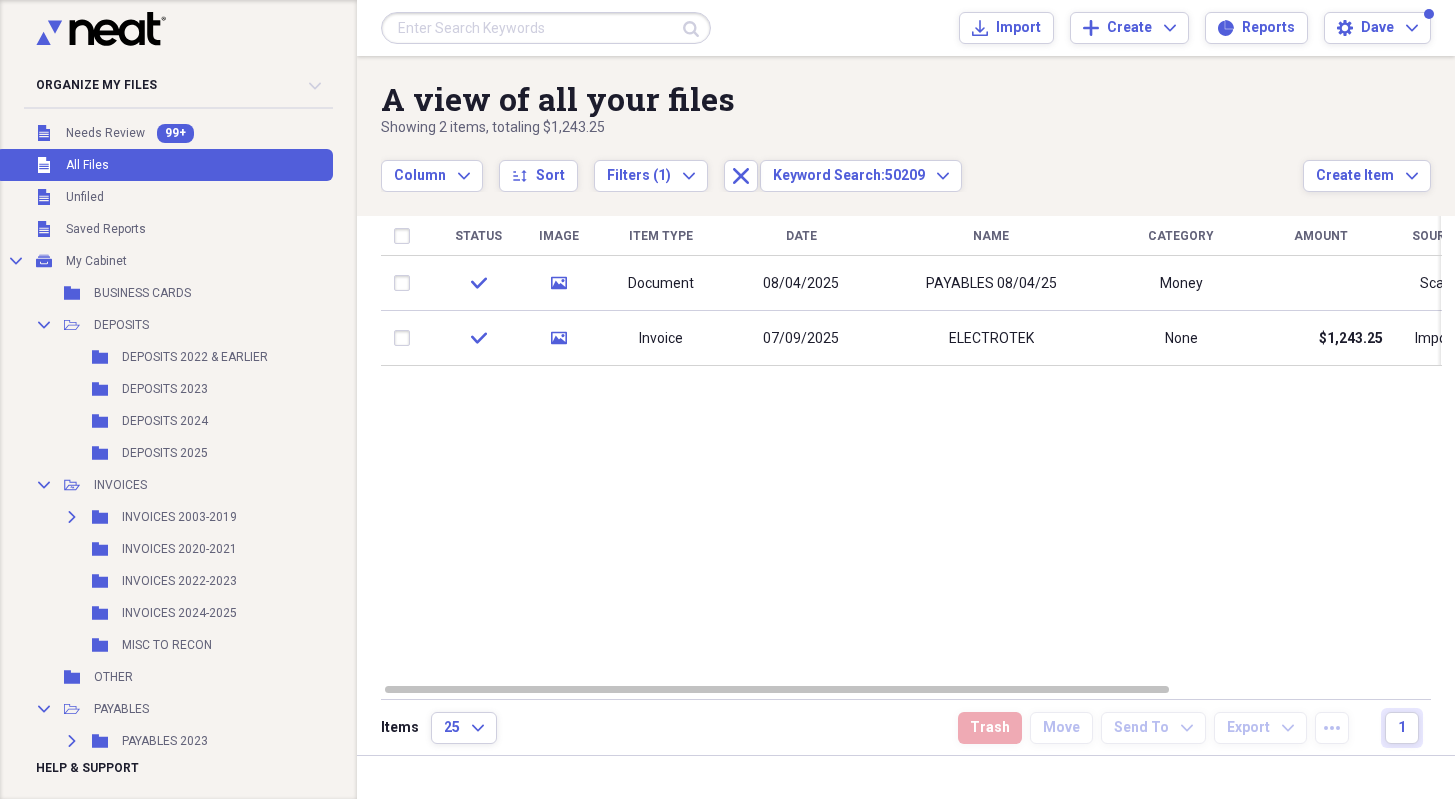 click at bounding box center [546, 28] 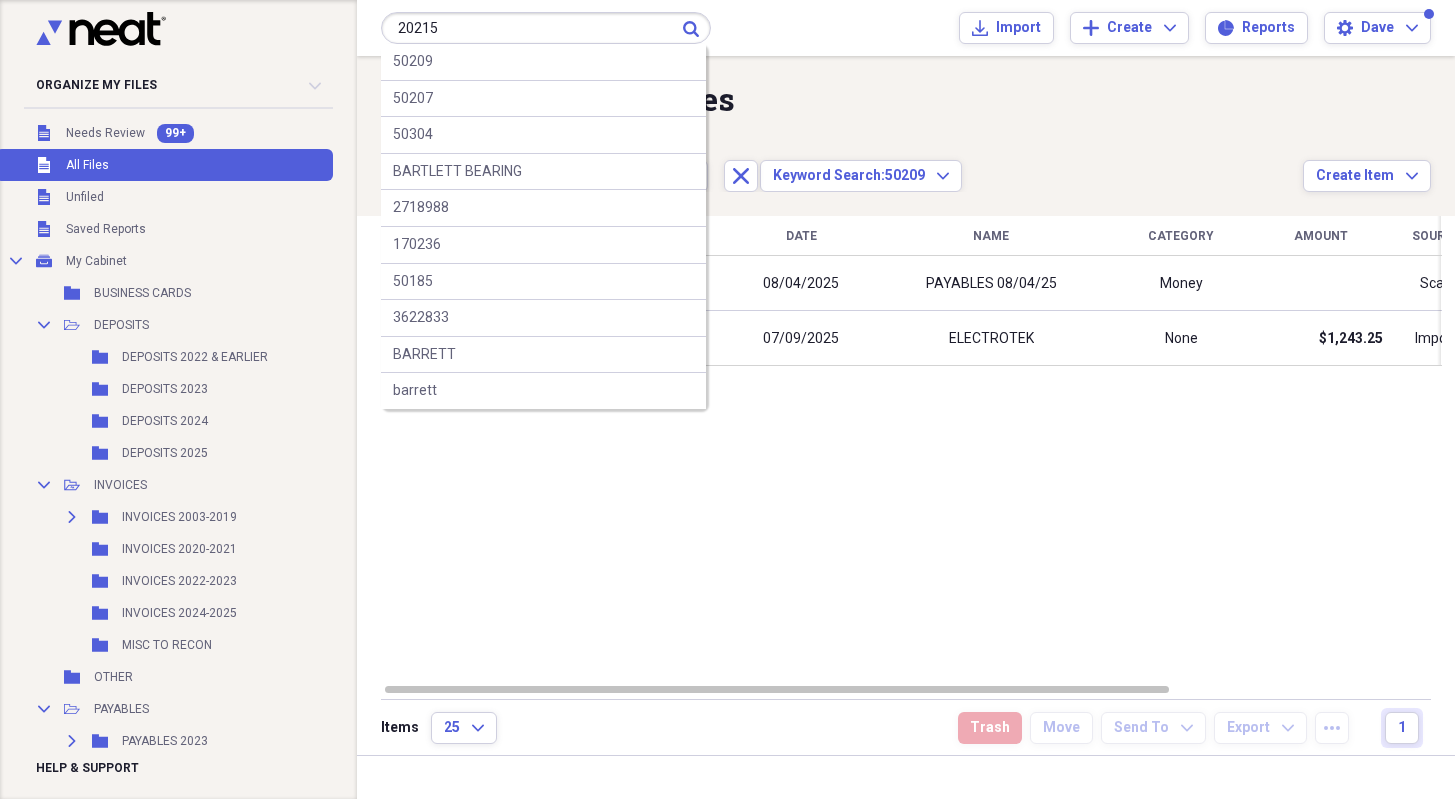 type on "20215" 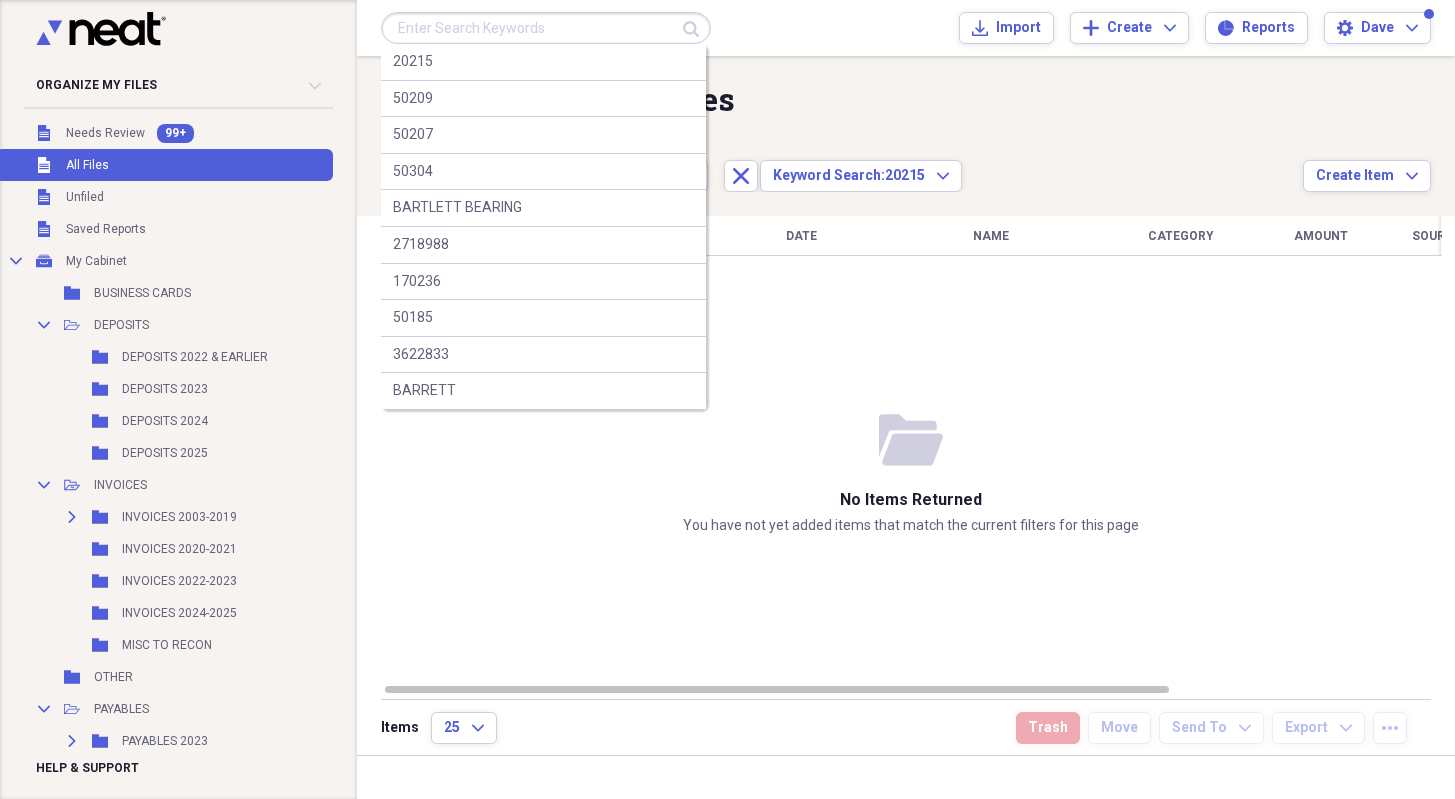 click at bounding box center (546, 28) 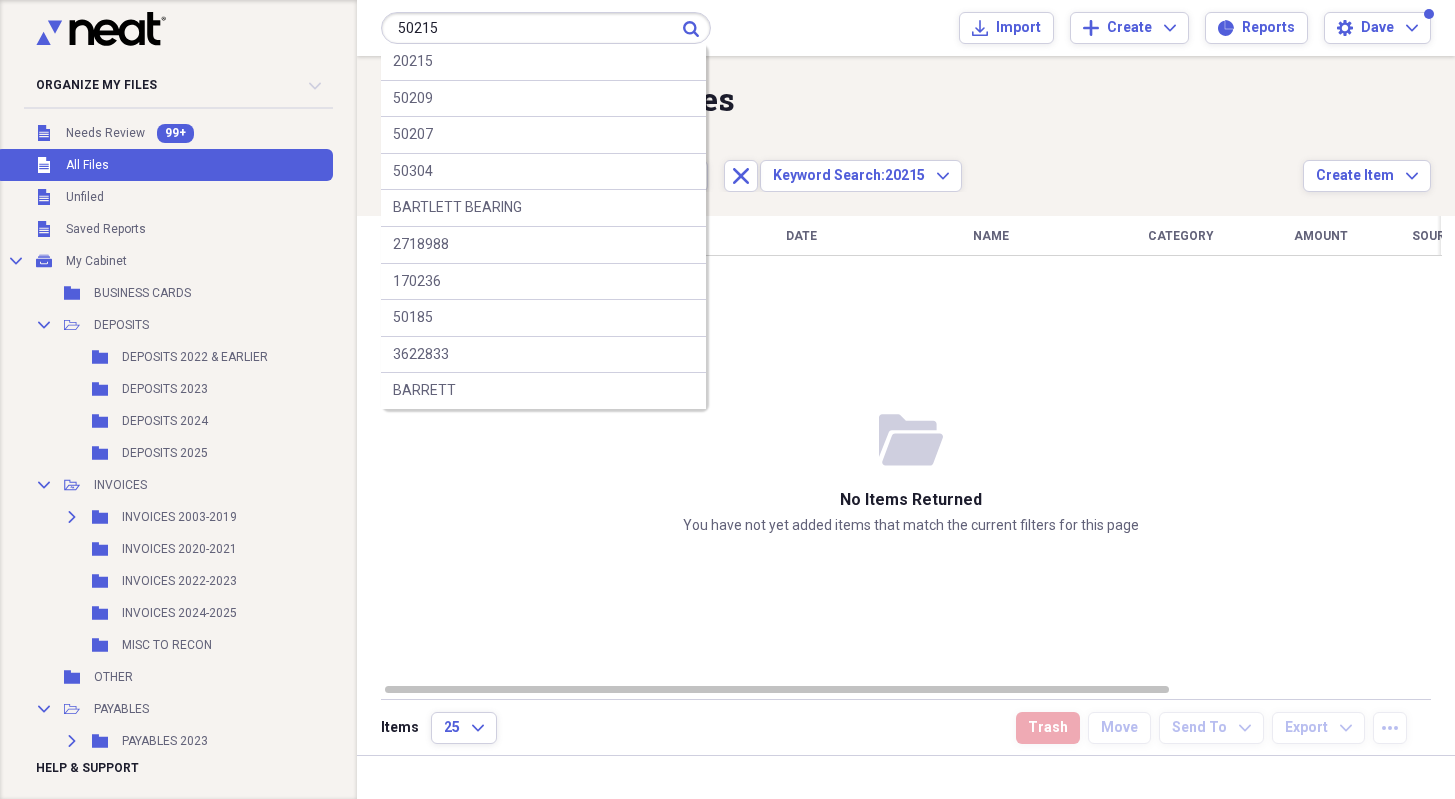 type on "50215" 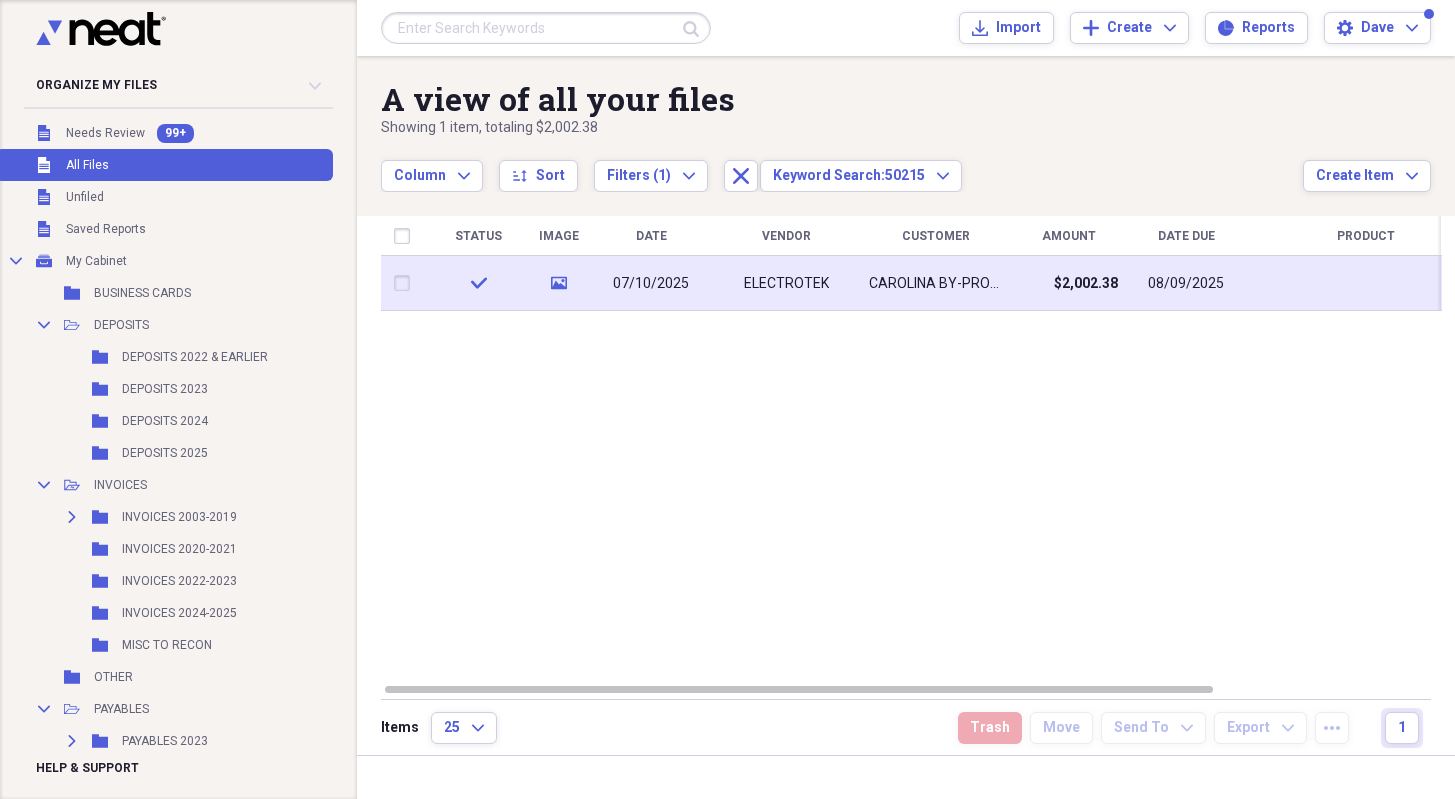 click 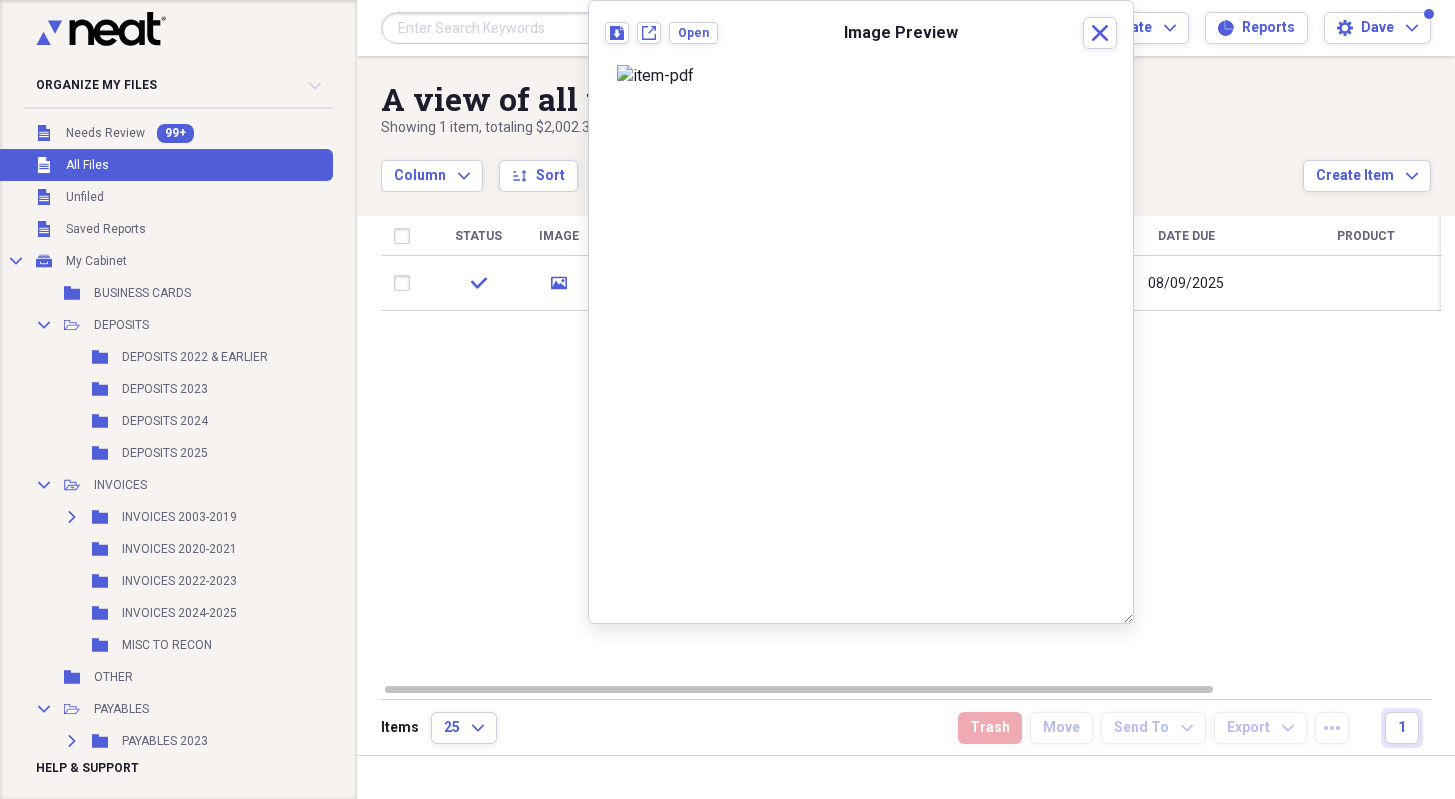 click at bounding box center [546, 28] 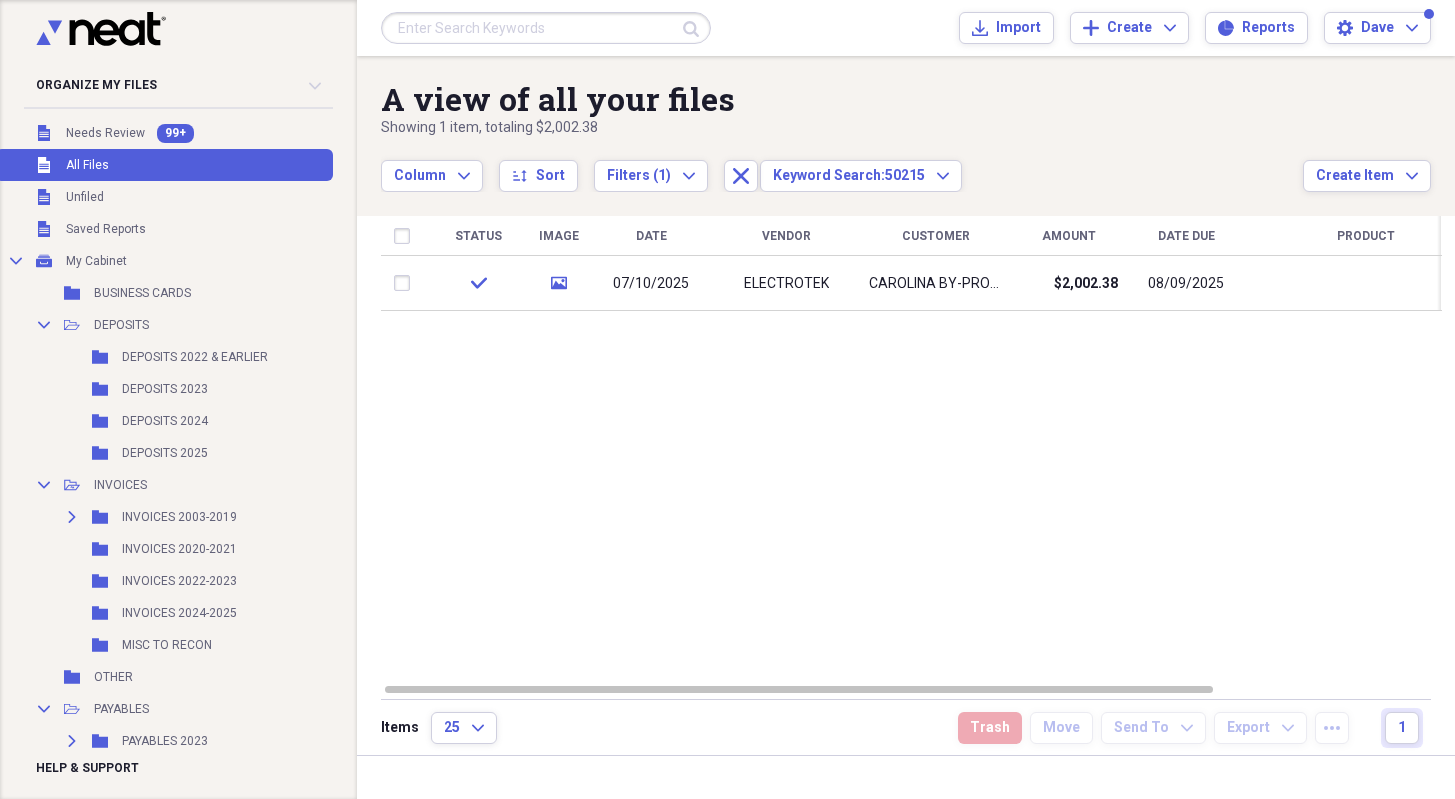 click at bounding box center (546, 28) 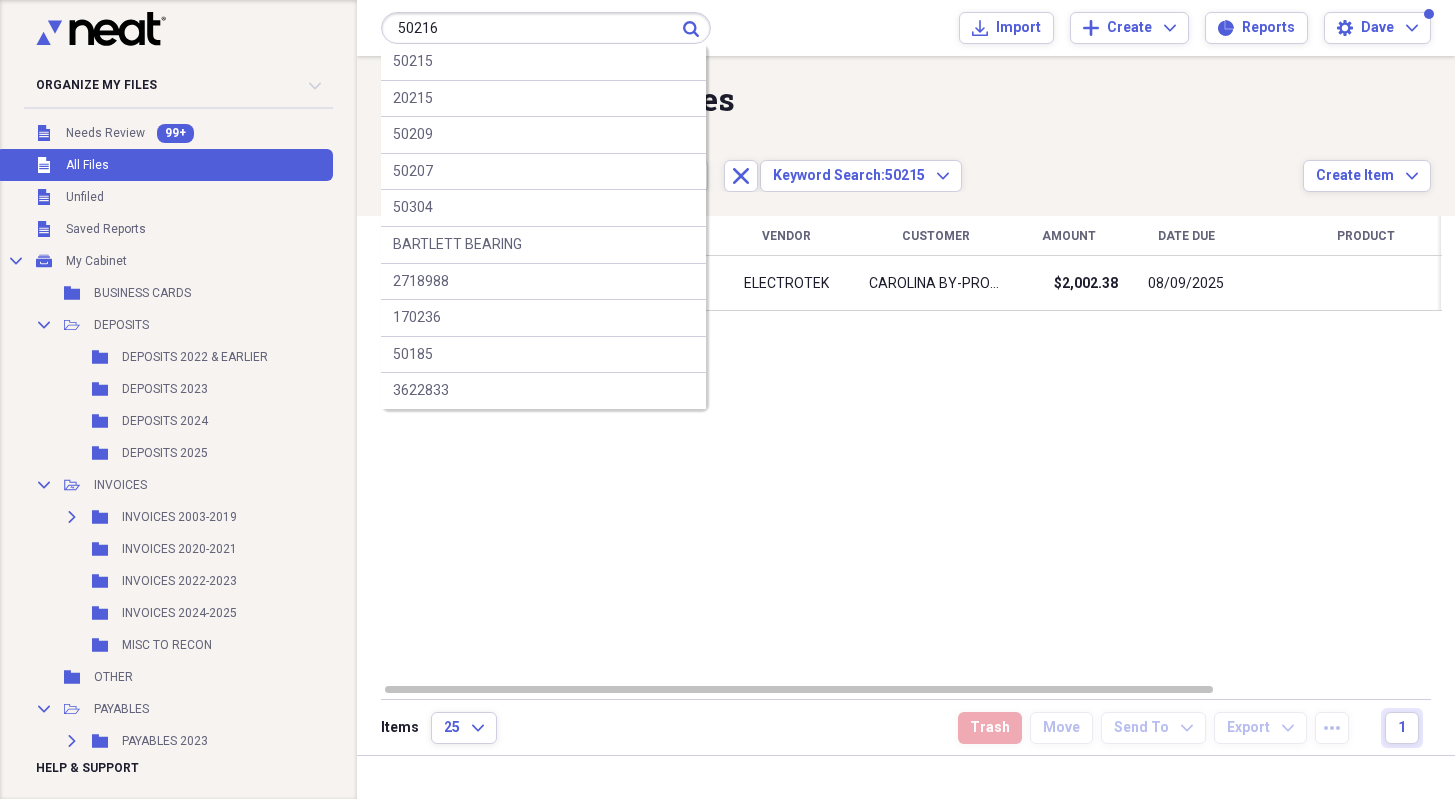 type on "50216" 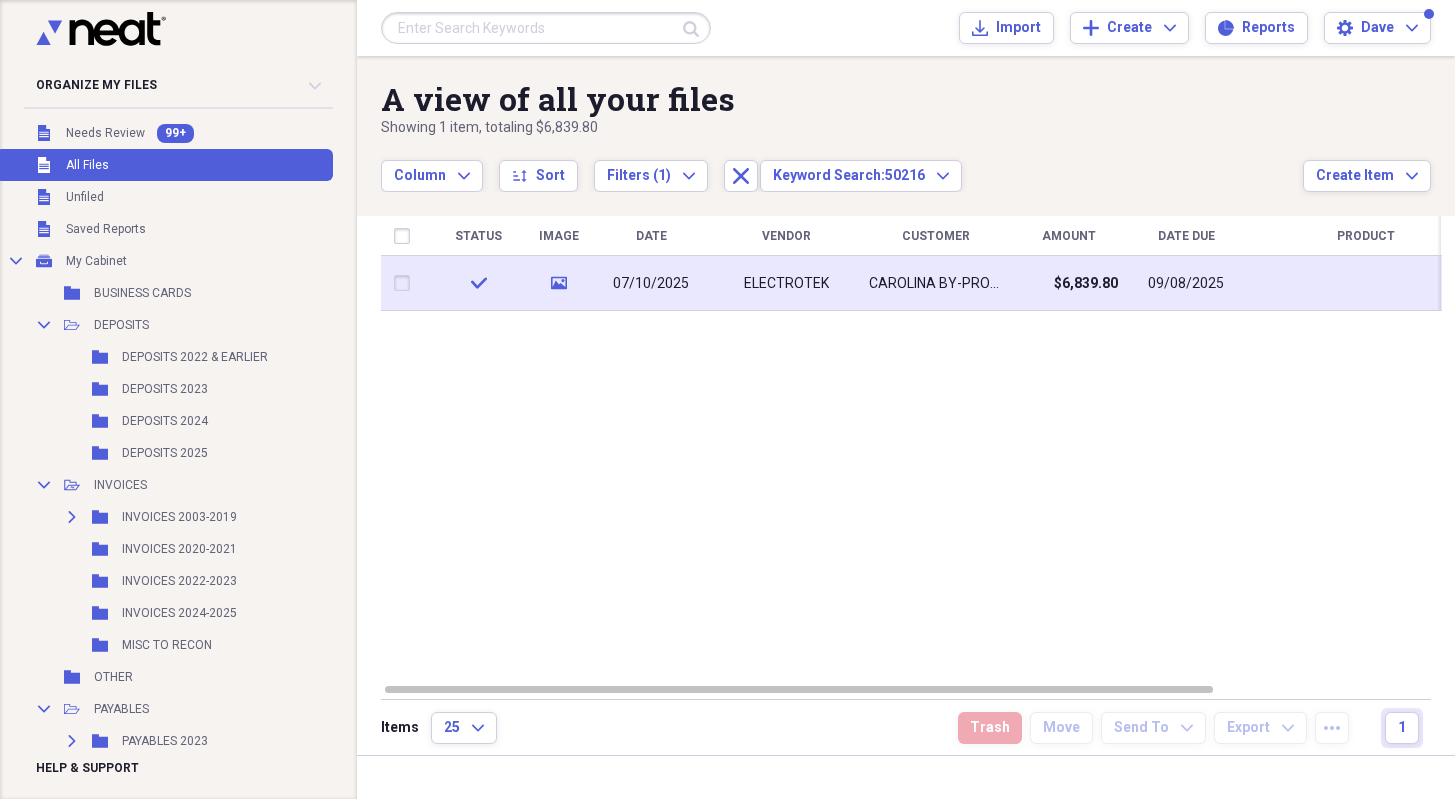 click on "media" 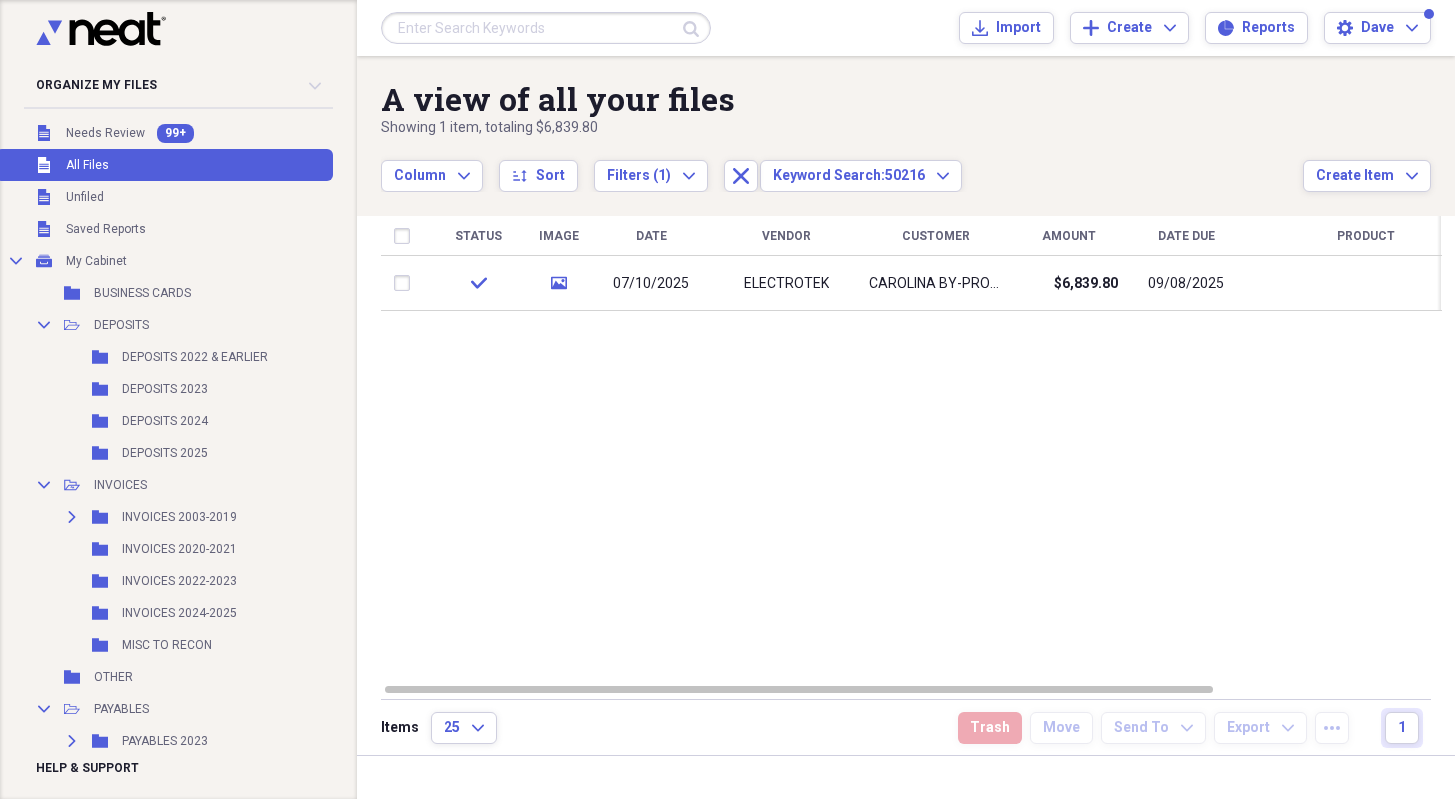 click at bounding box center (546, 28) 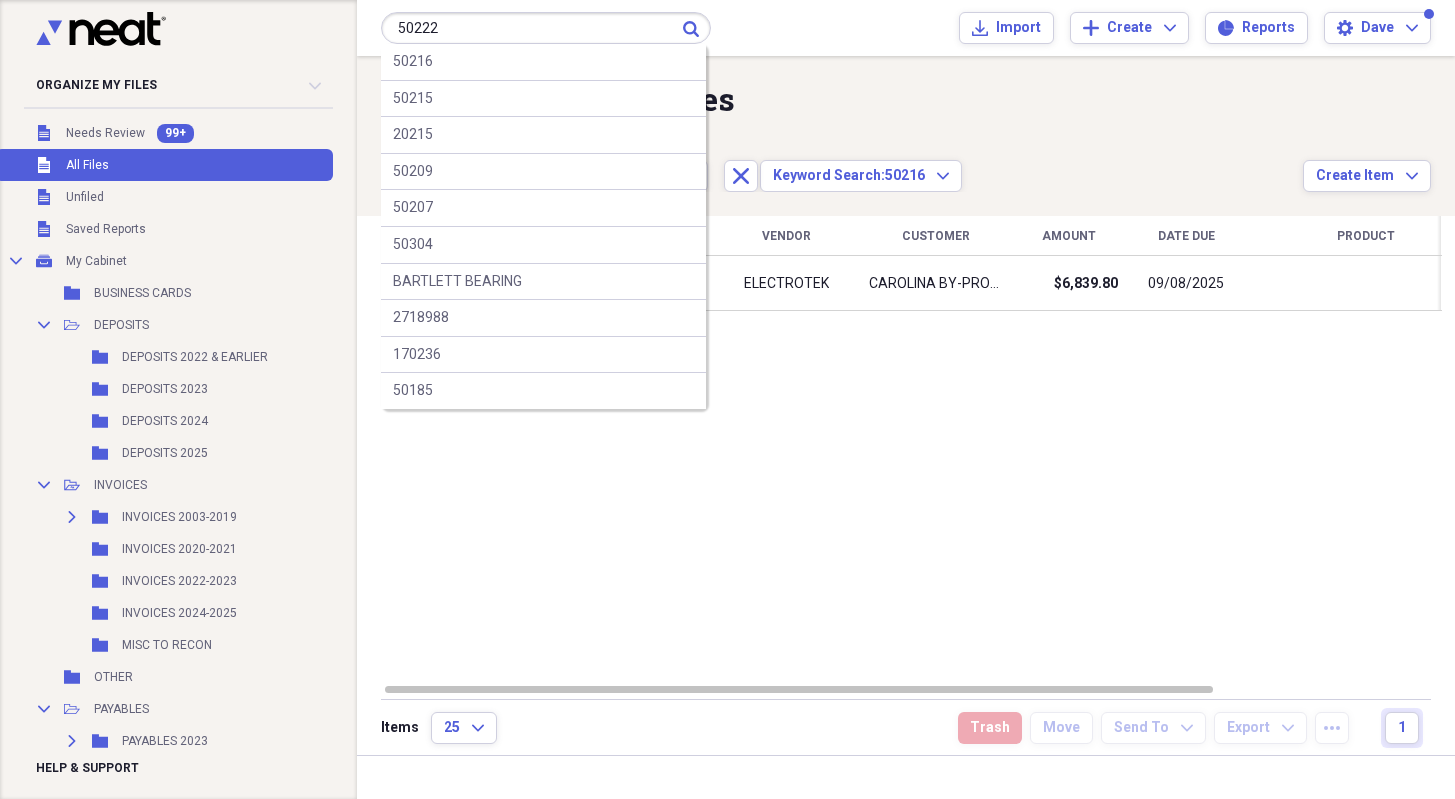type on "50222" 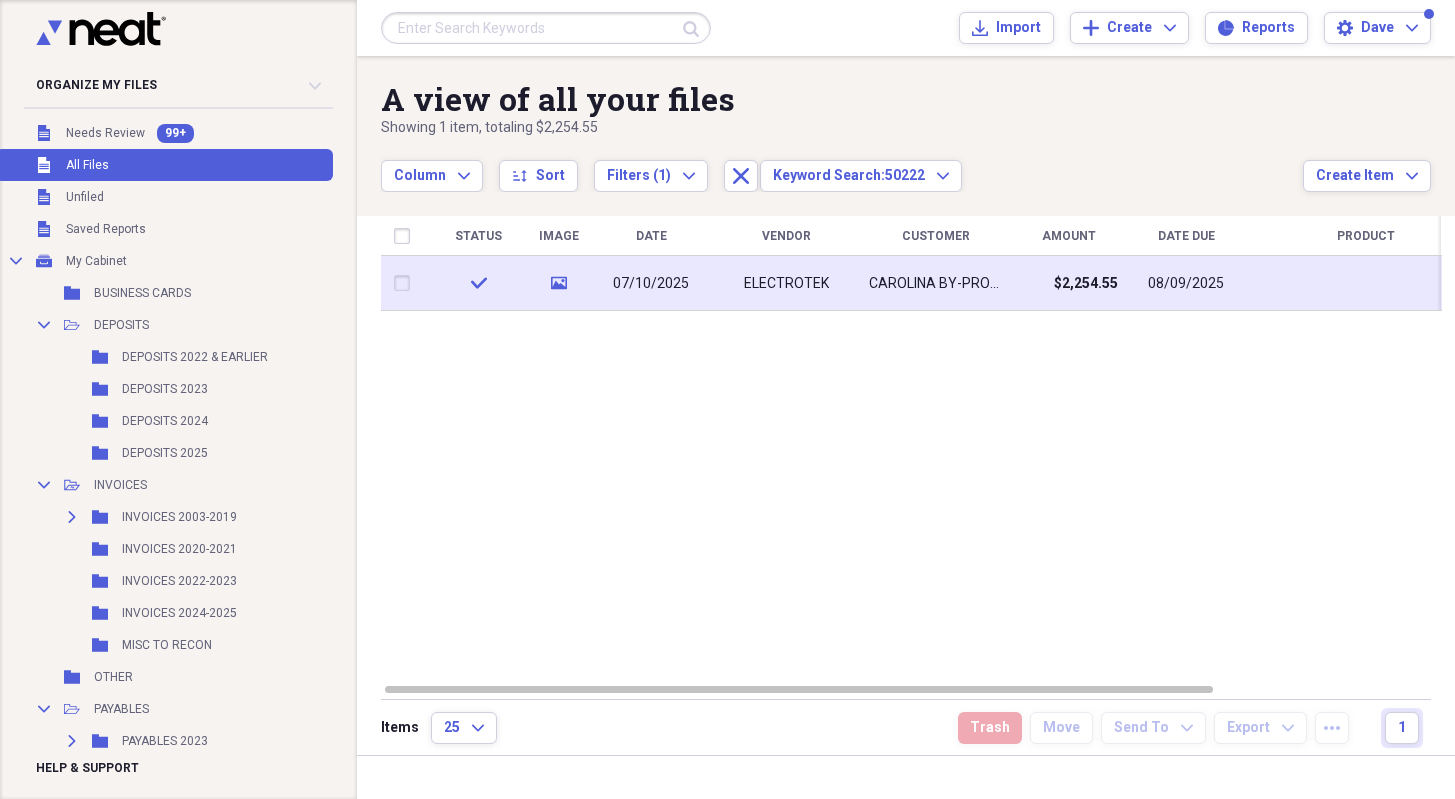 click 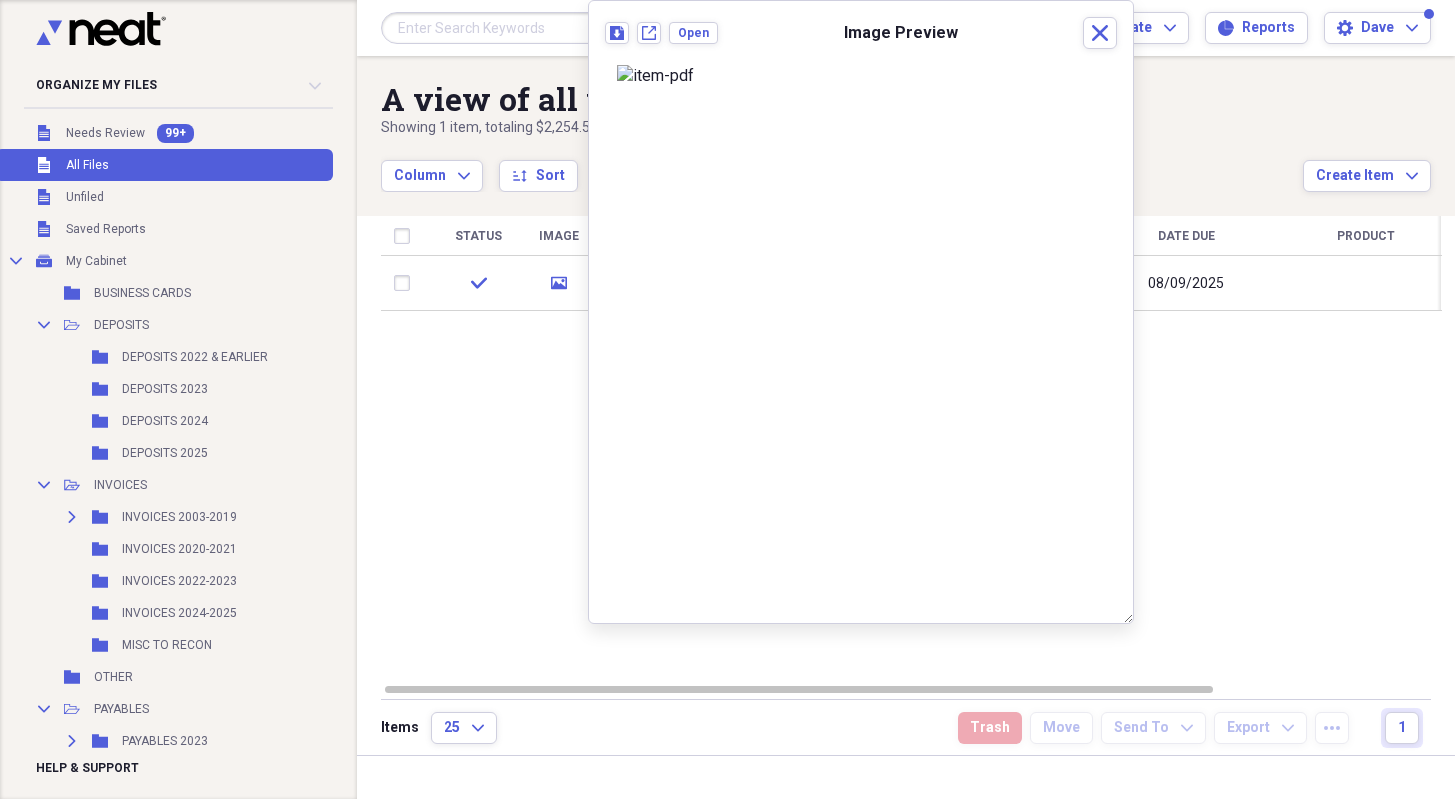 click at bounding box center (546, 28) 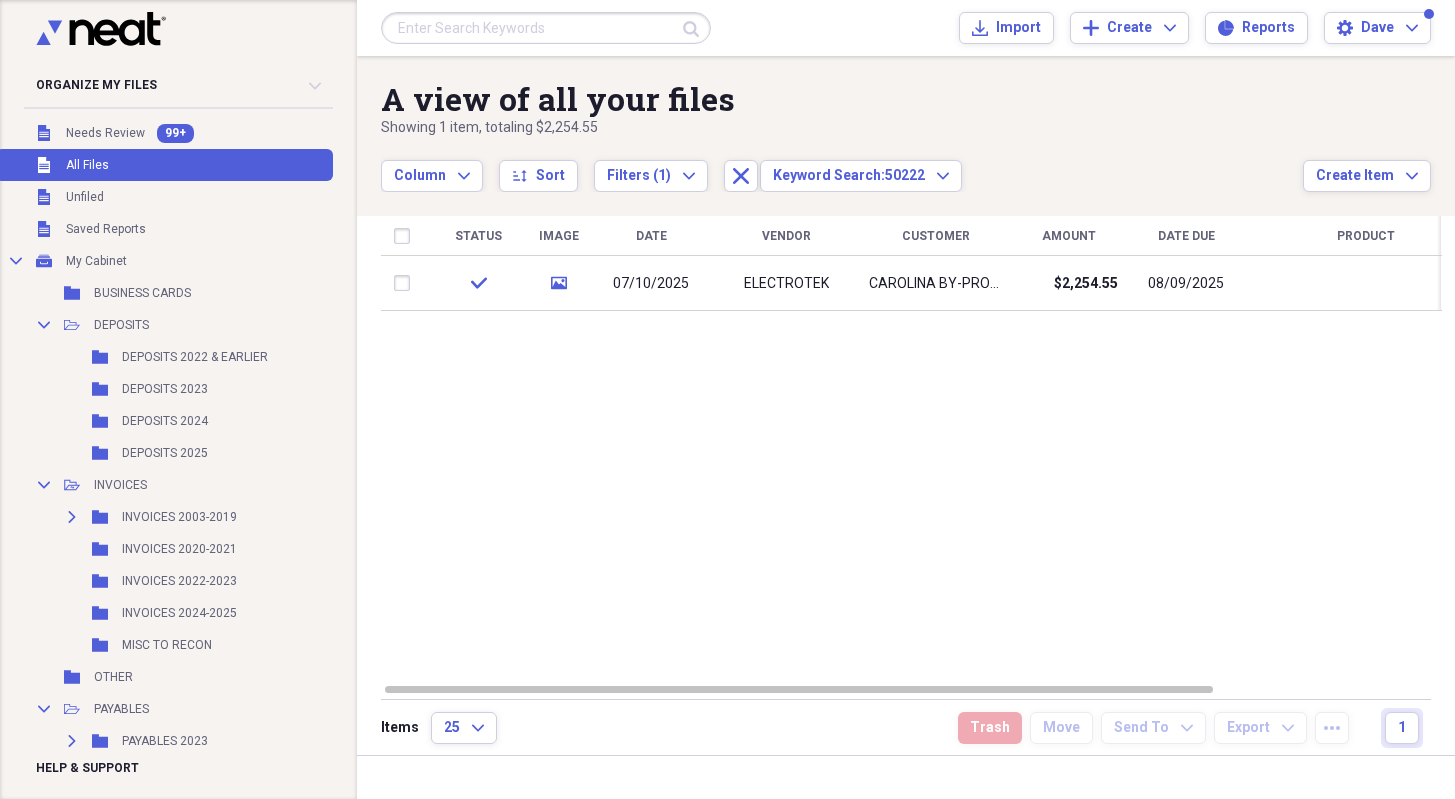 click at bounding box center (546, 28) 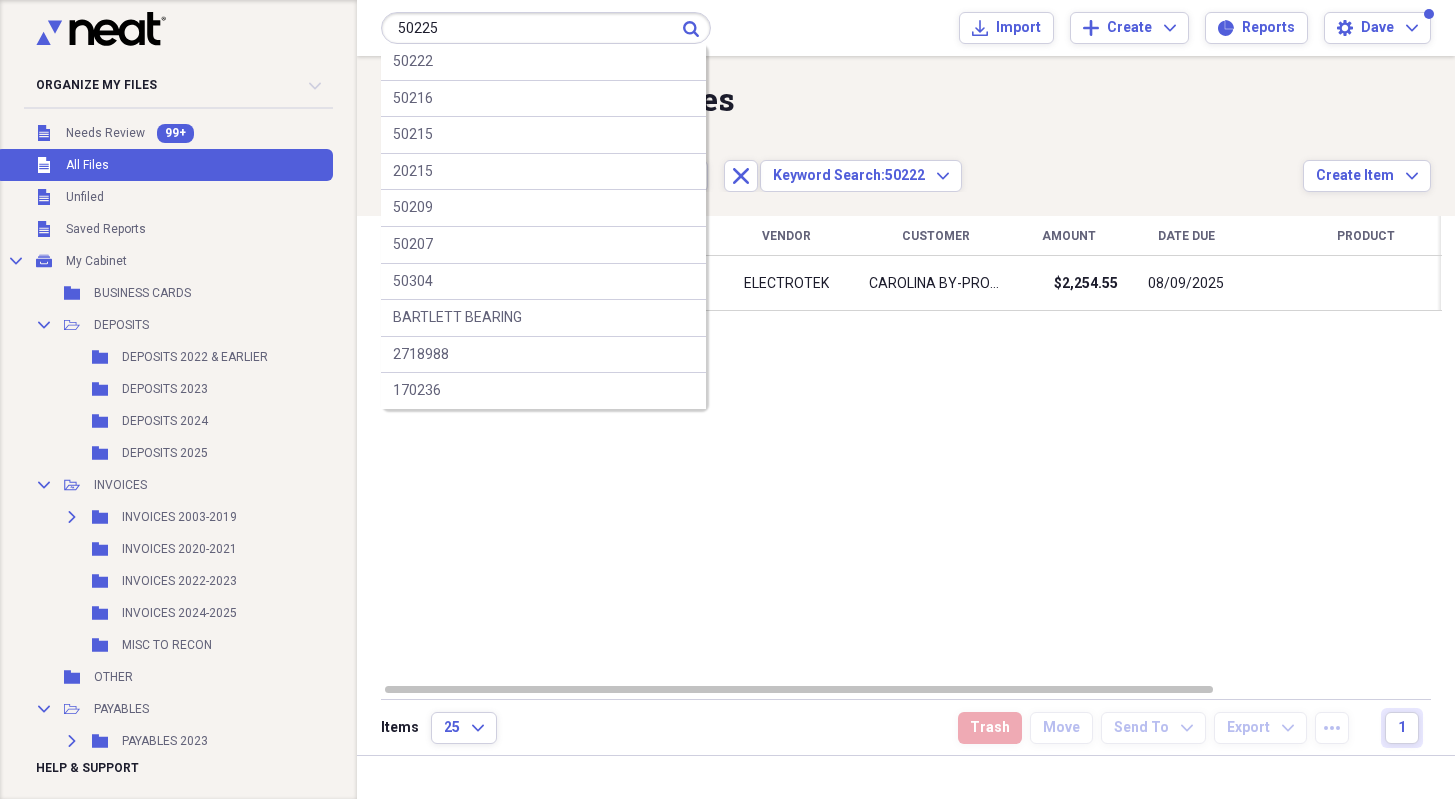 type on "50225" 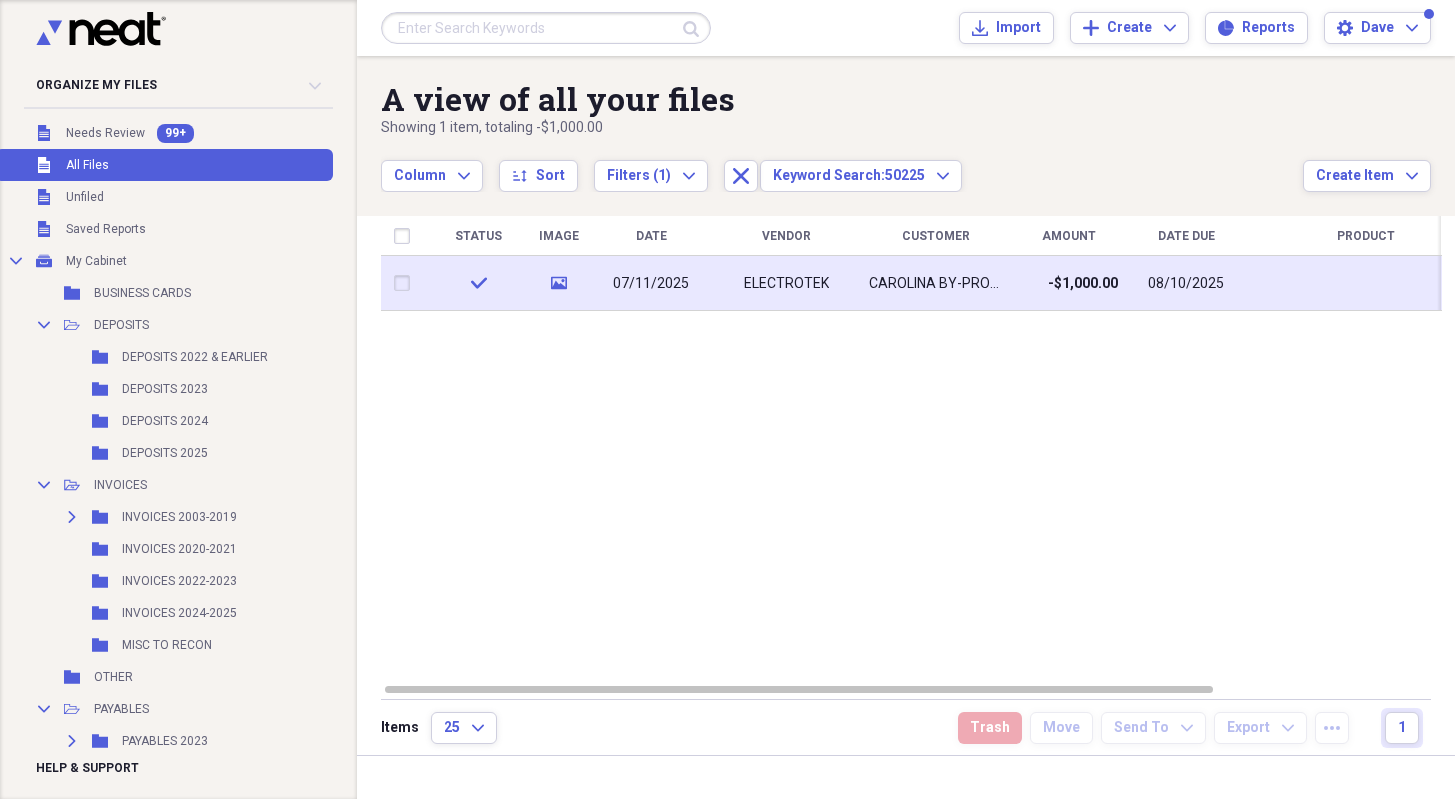 click on "media" at bounding box center [559, 283] 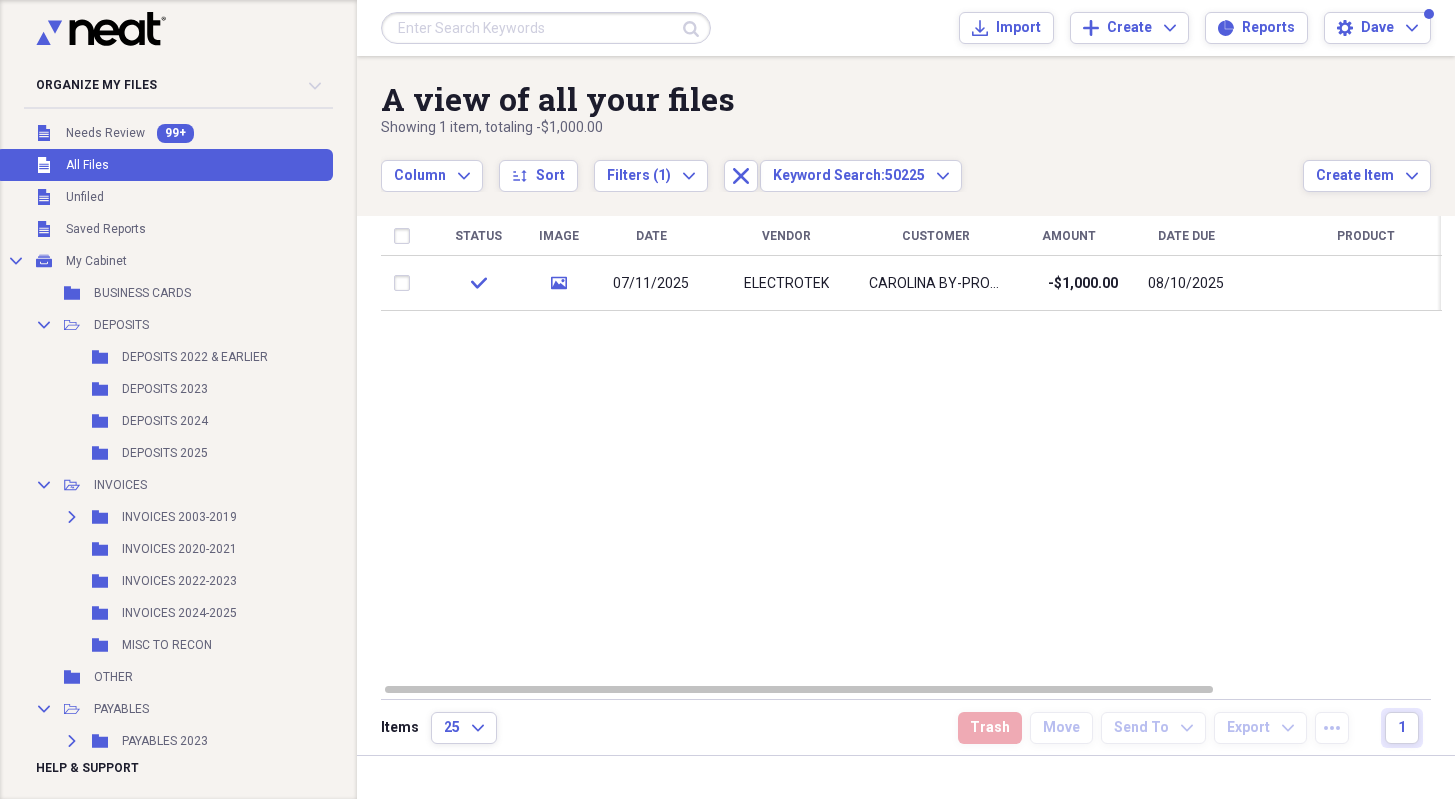 click at bounding box center [546, 28] 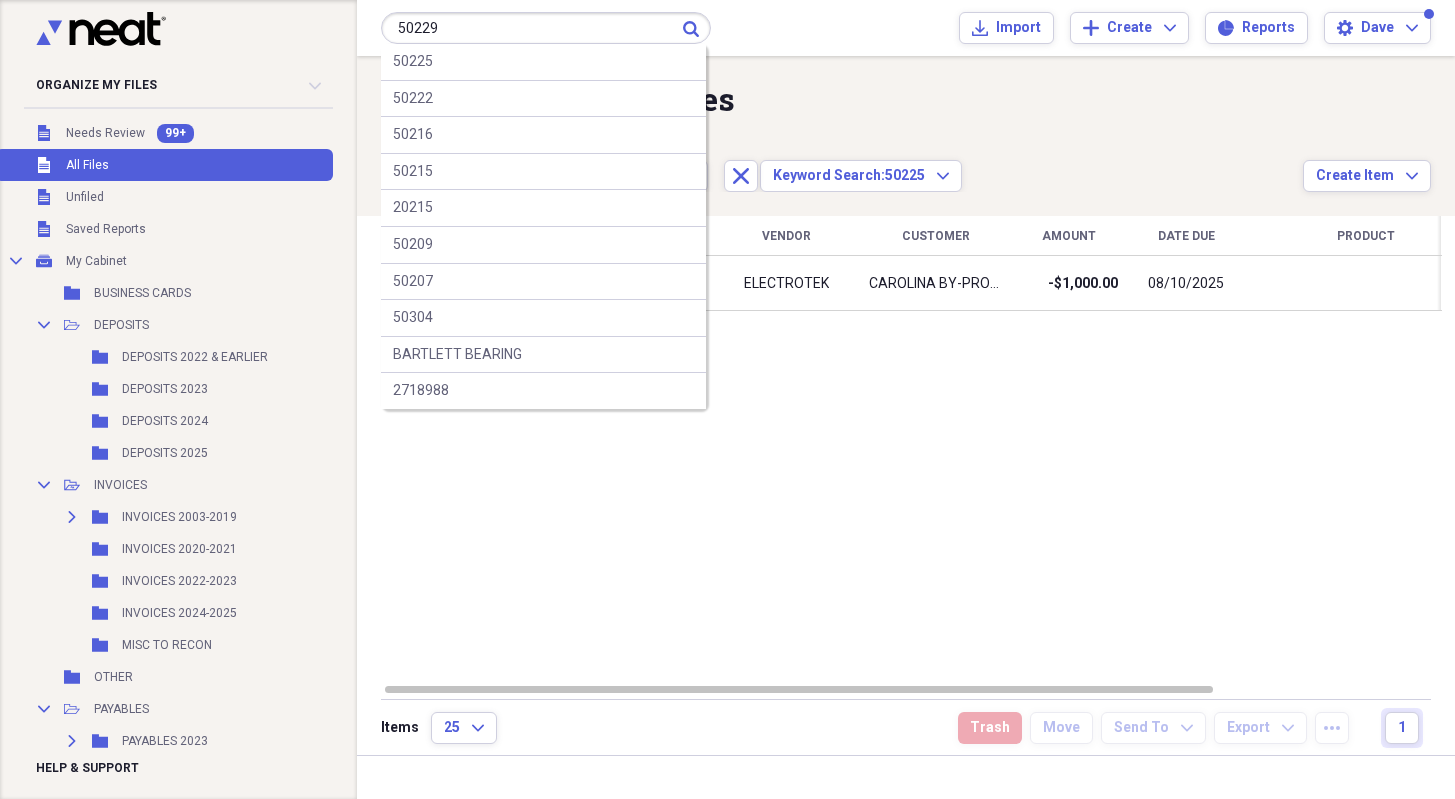 type on "50229" 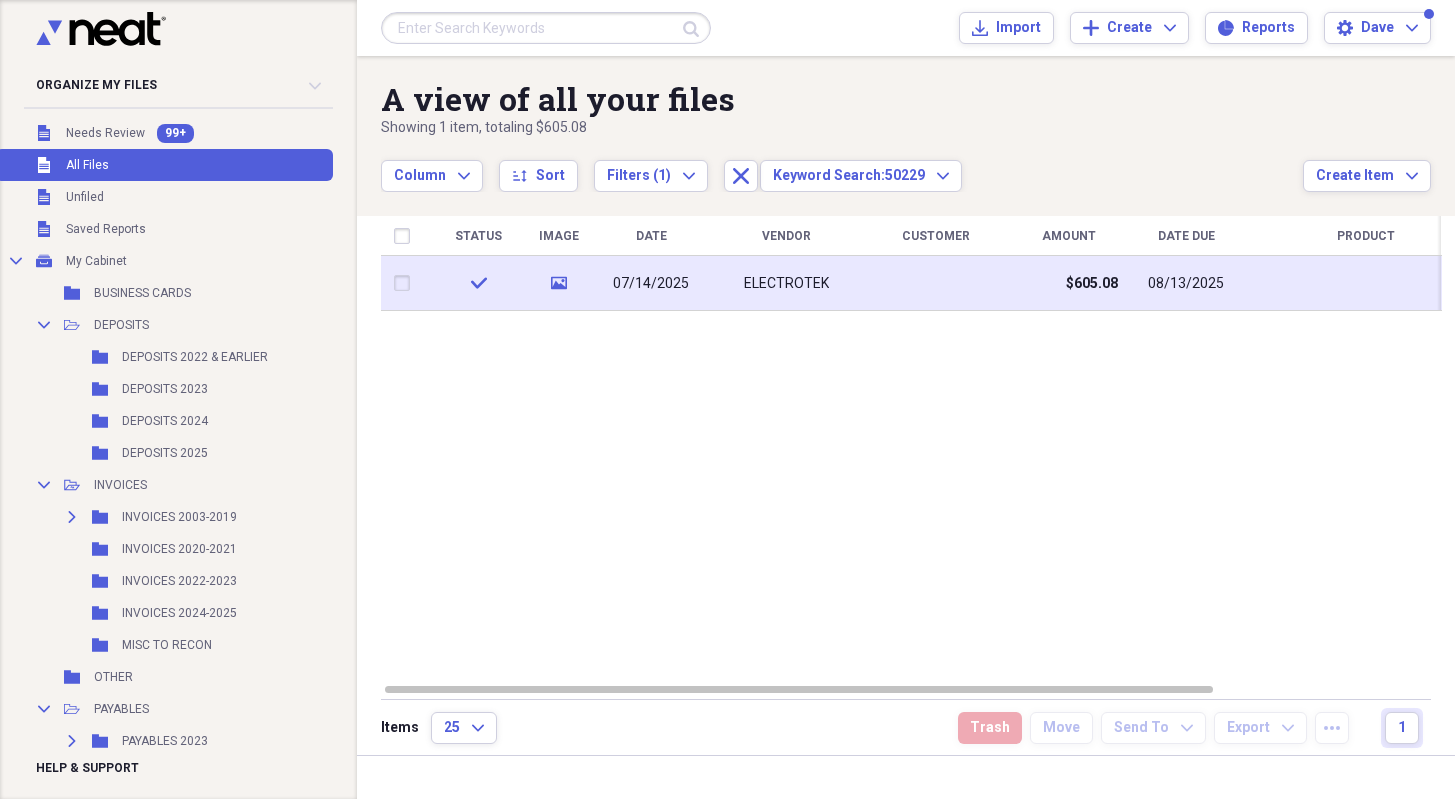 click 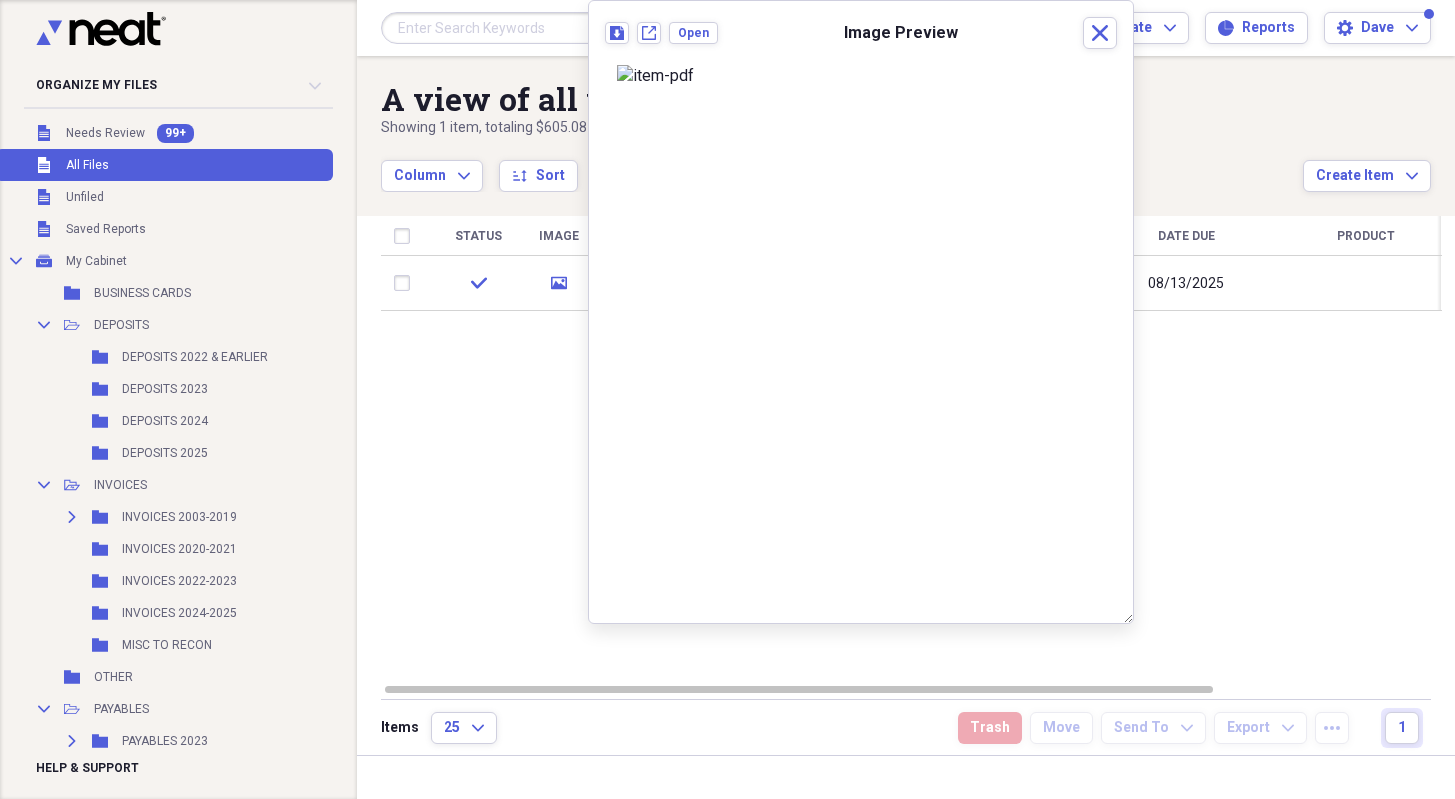 click at bounding box center (546, 28) 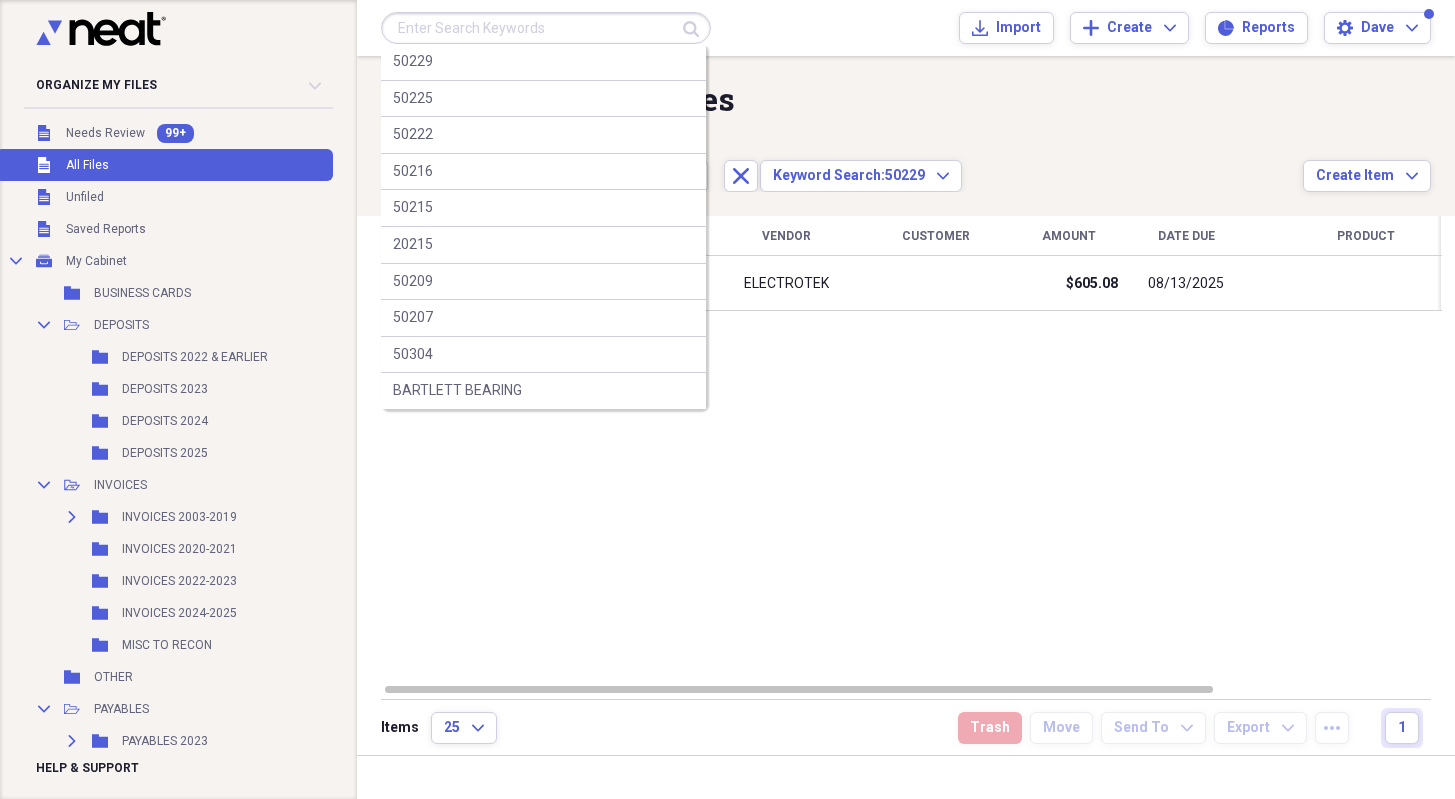 click at bounding box center (546, 28) 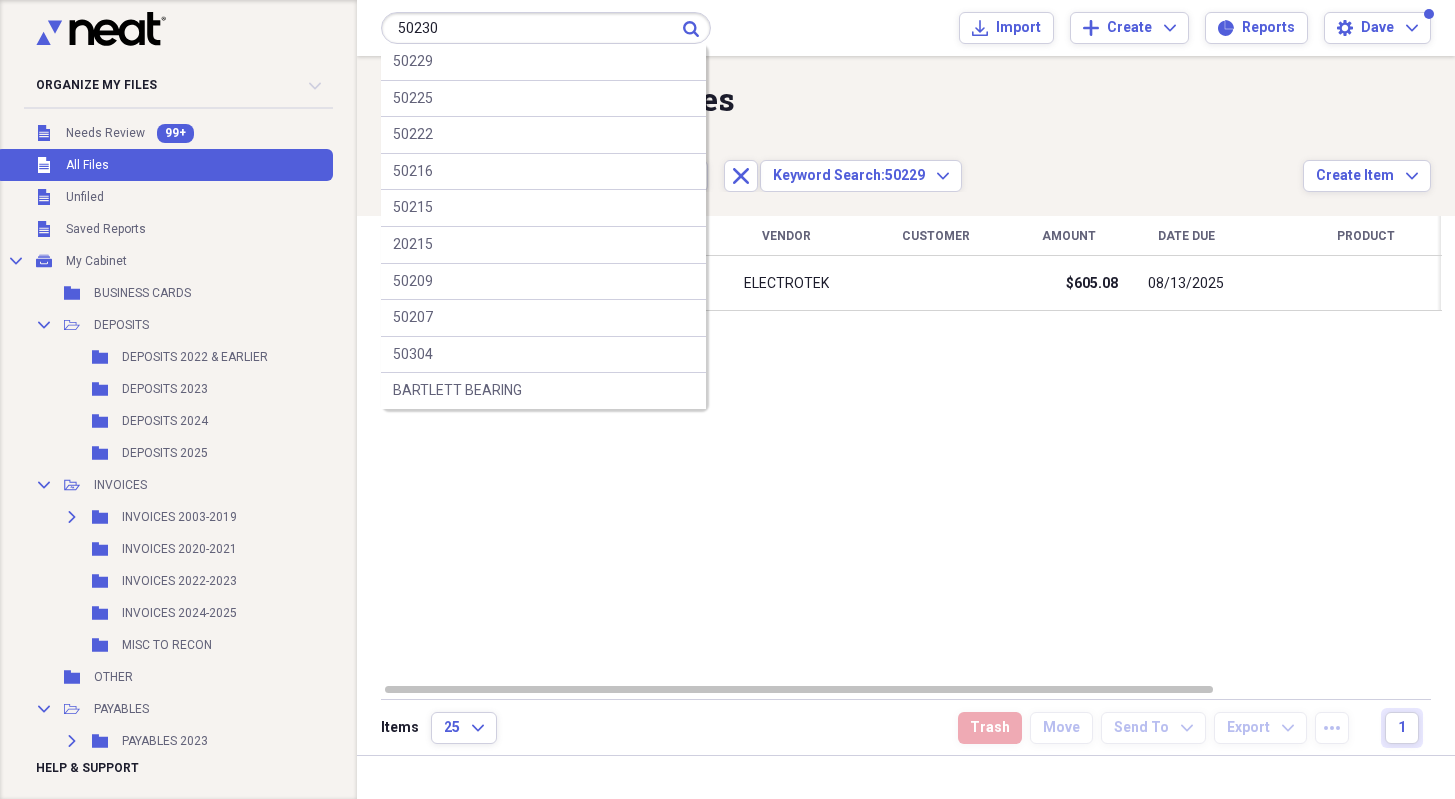 type on "50230" 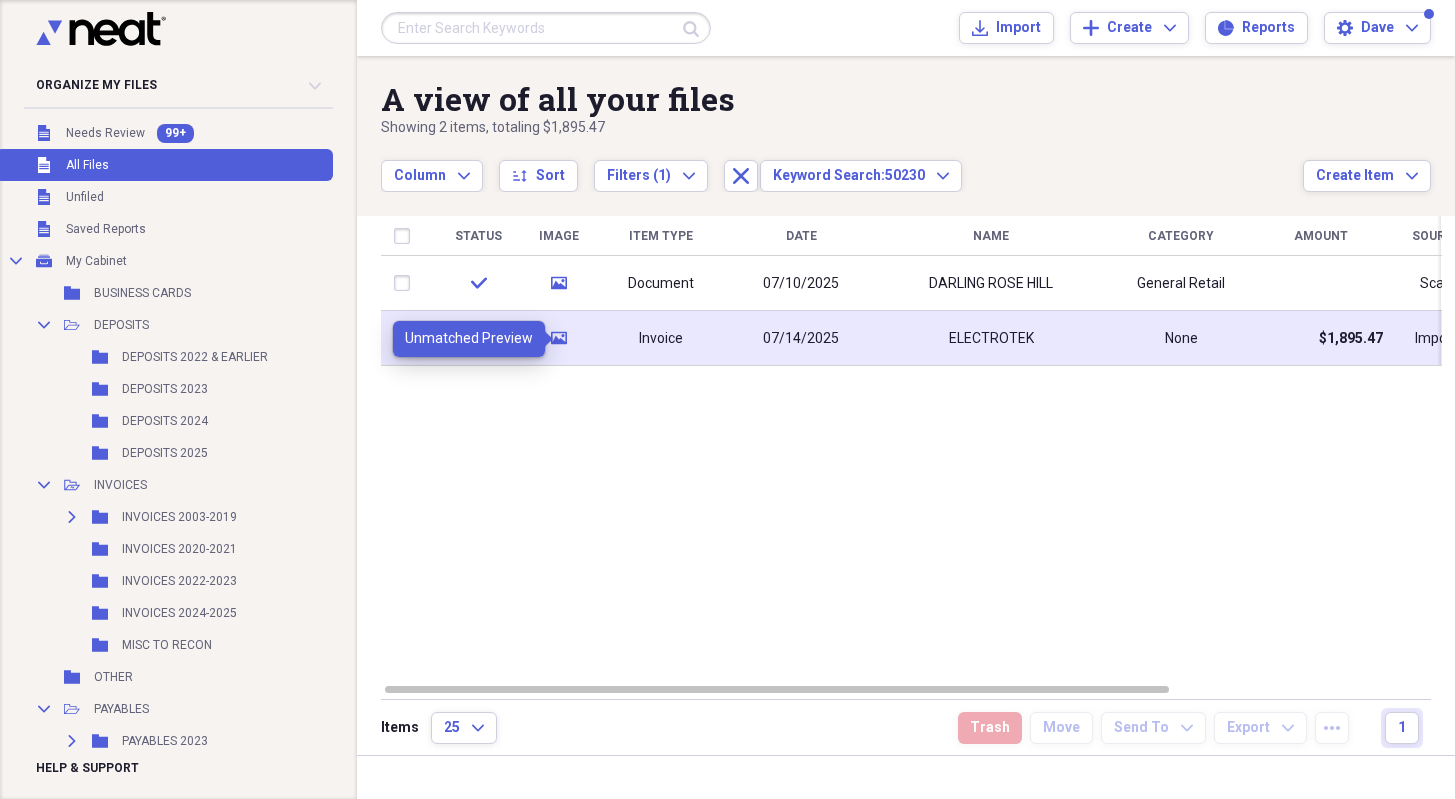 click on "media" 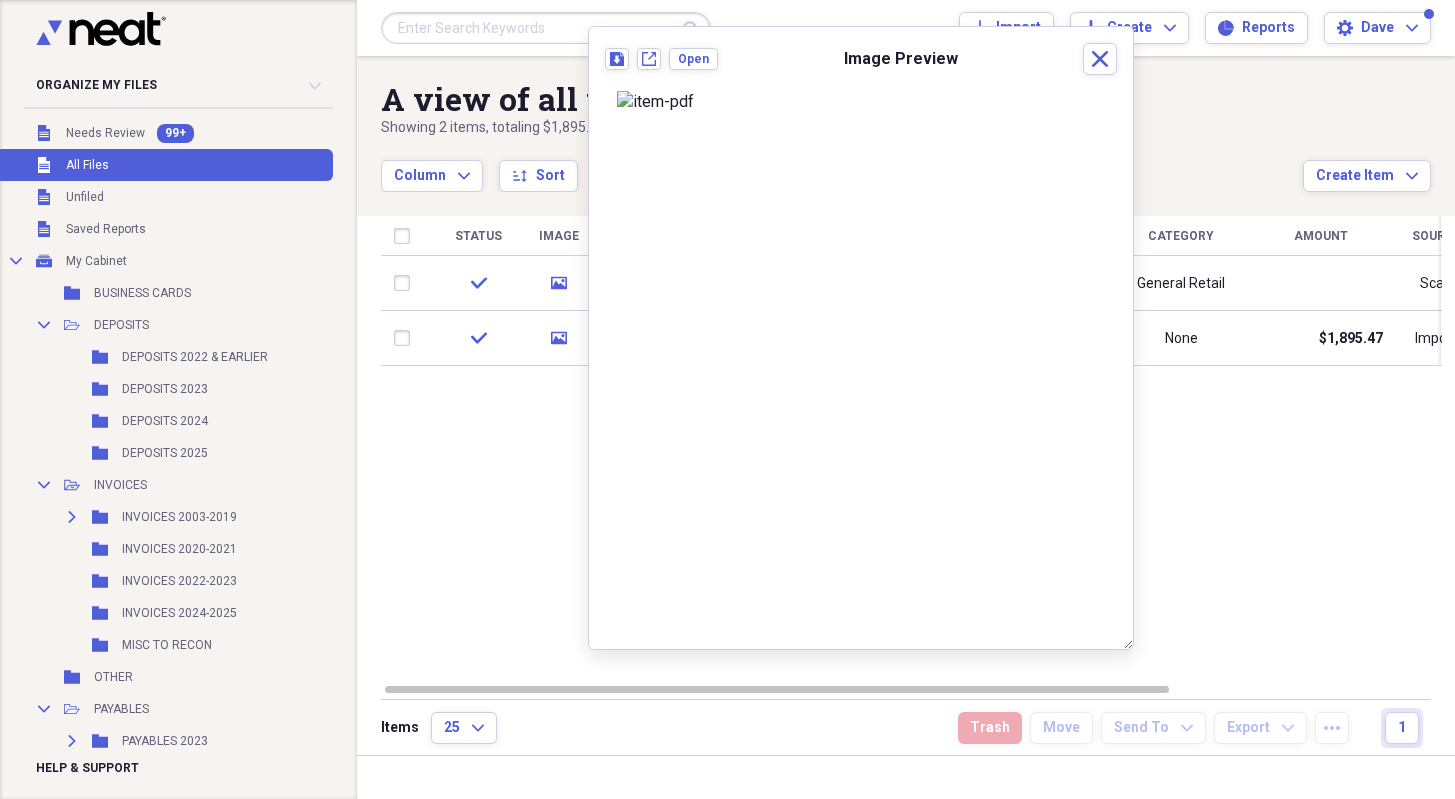 scroll, scrollTop: 55, scrollLeft: 0, axis: vertical 